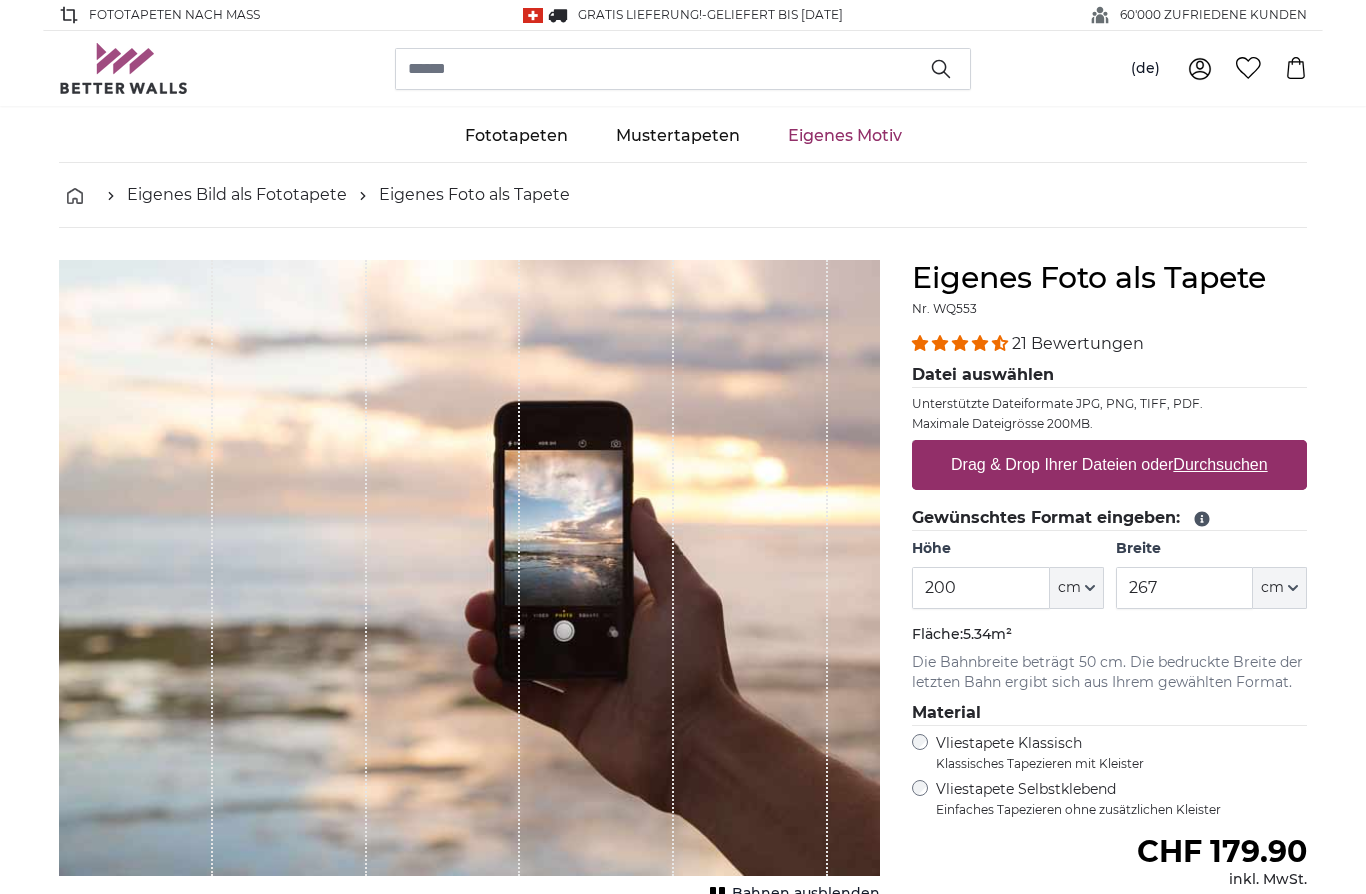 scroll, scrollTop: 0, scrollLeft: 0, axis: both 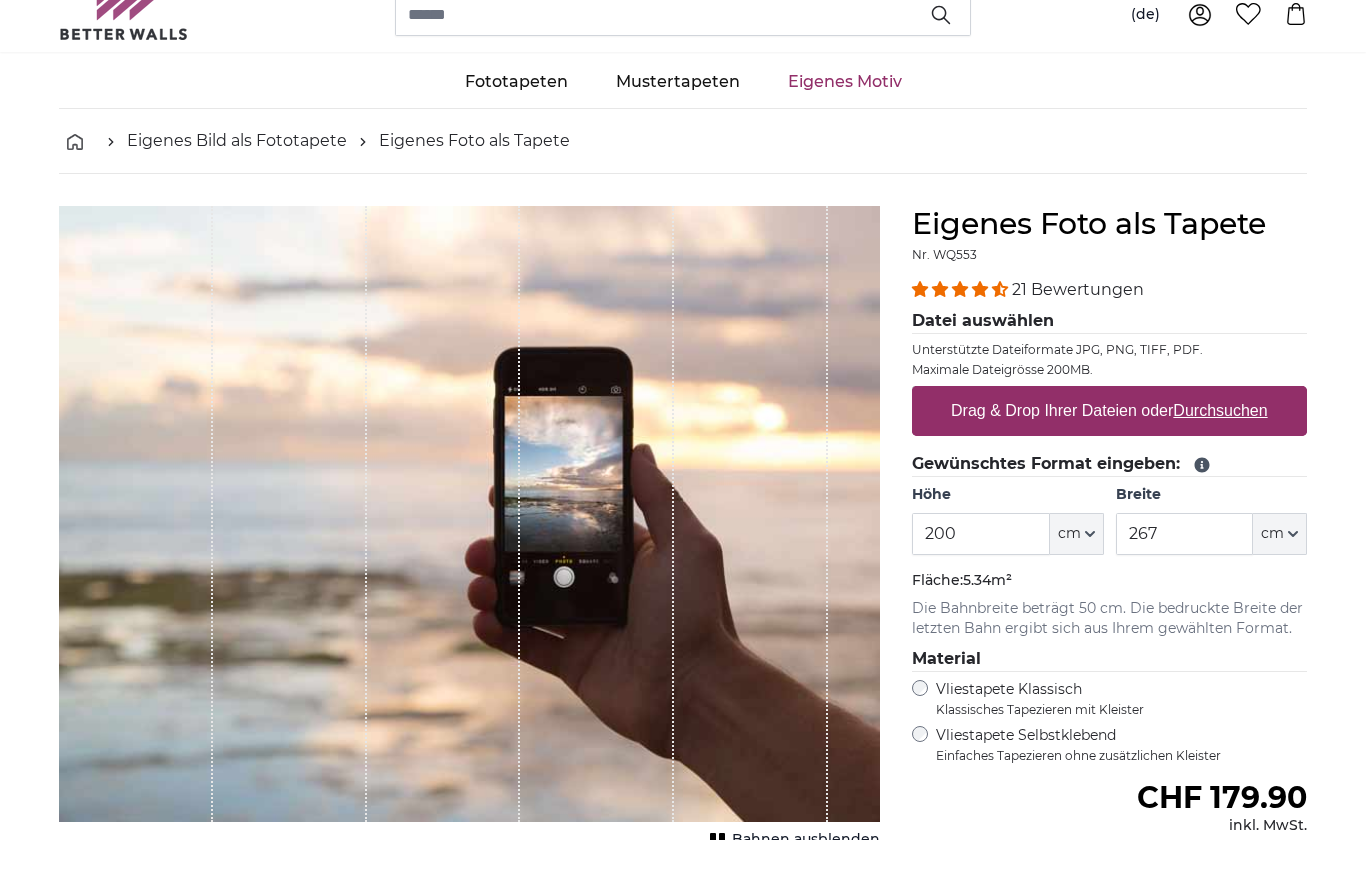 click 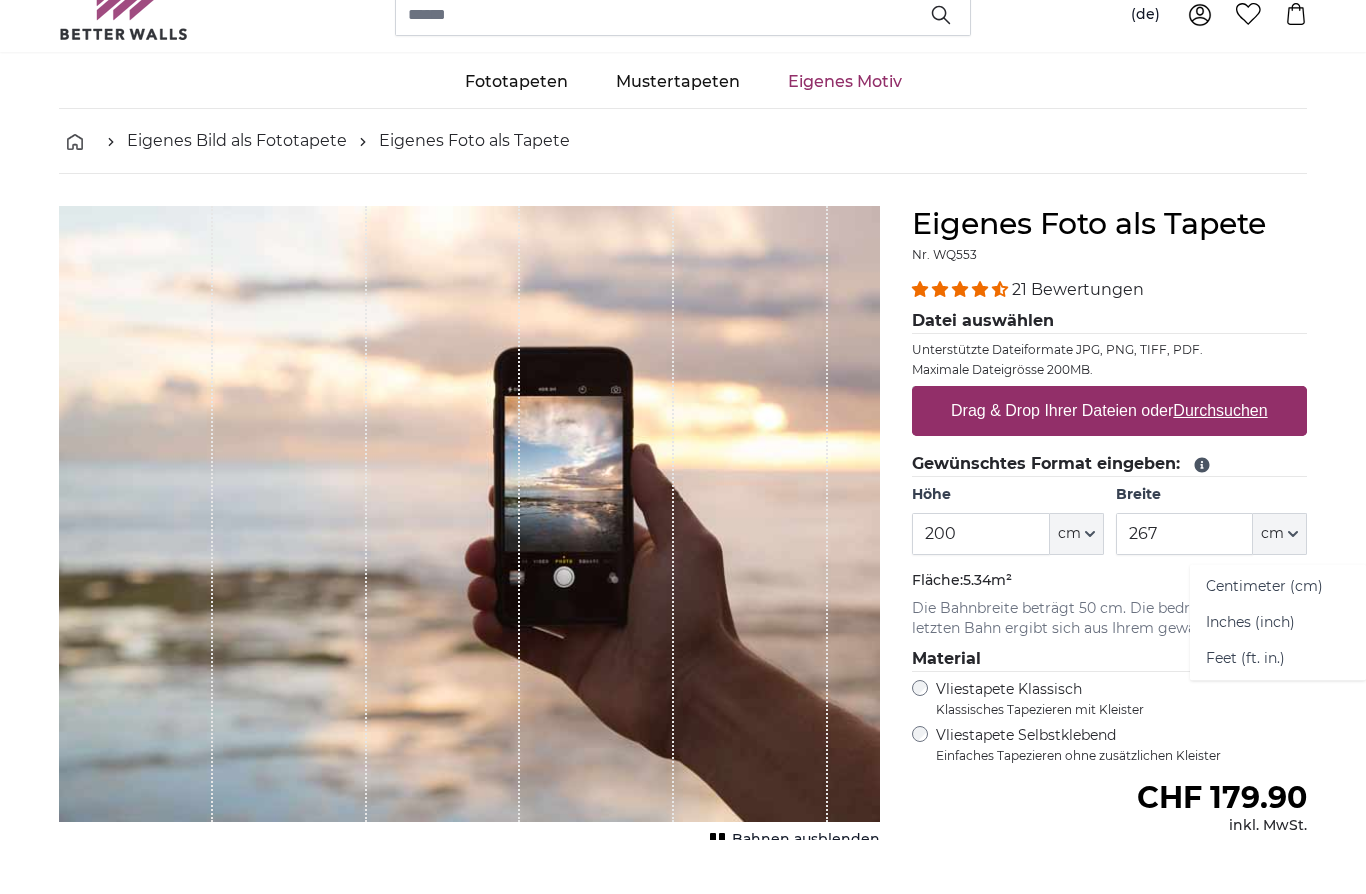 scroll, scrollTop: 54, scrollLeft: 0, axis: vertical 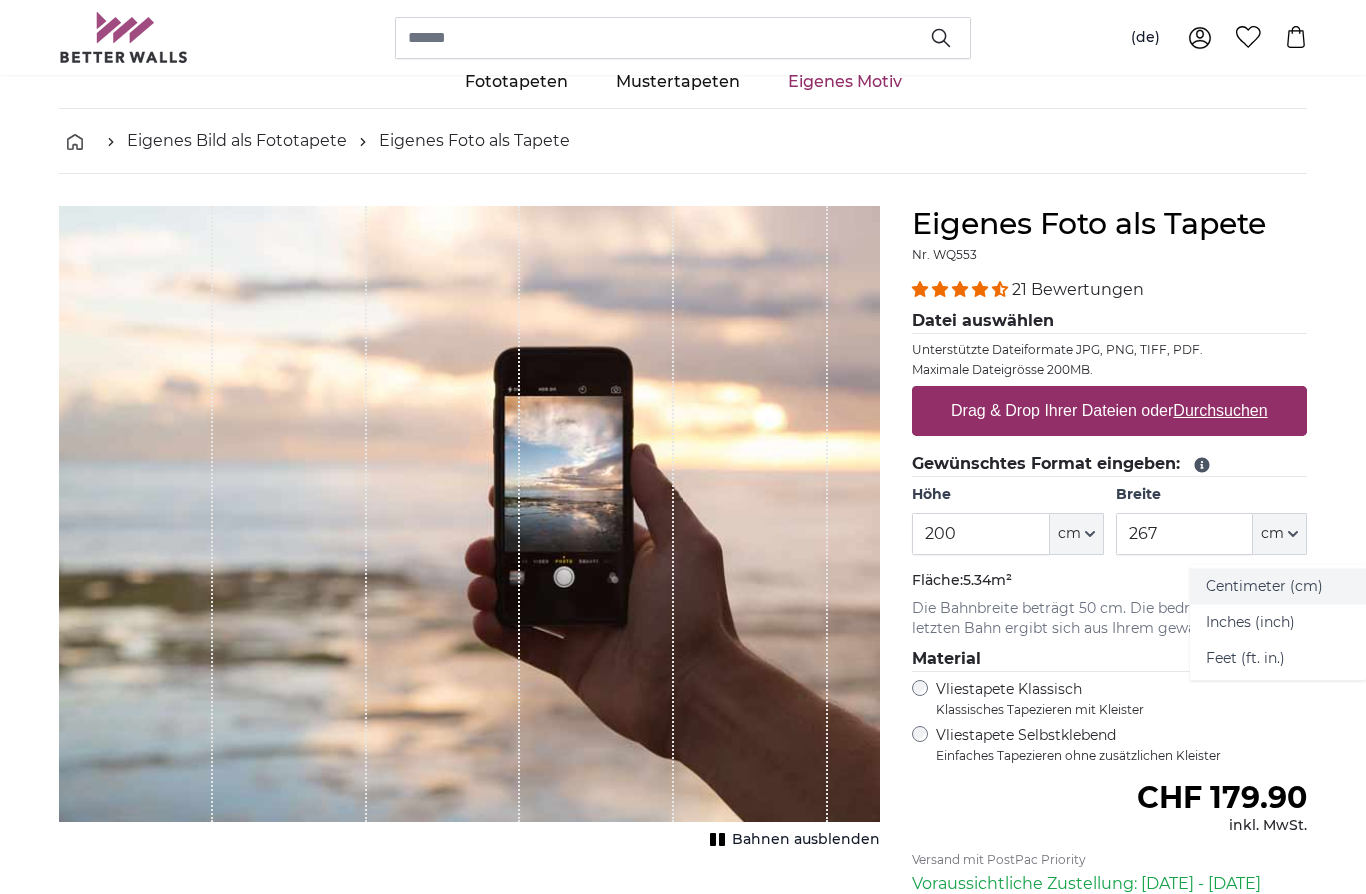click on "Centimeter (cm)" 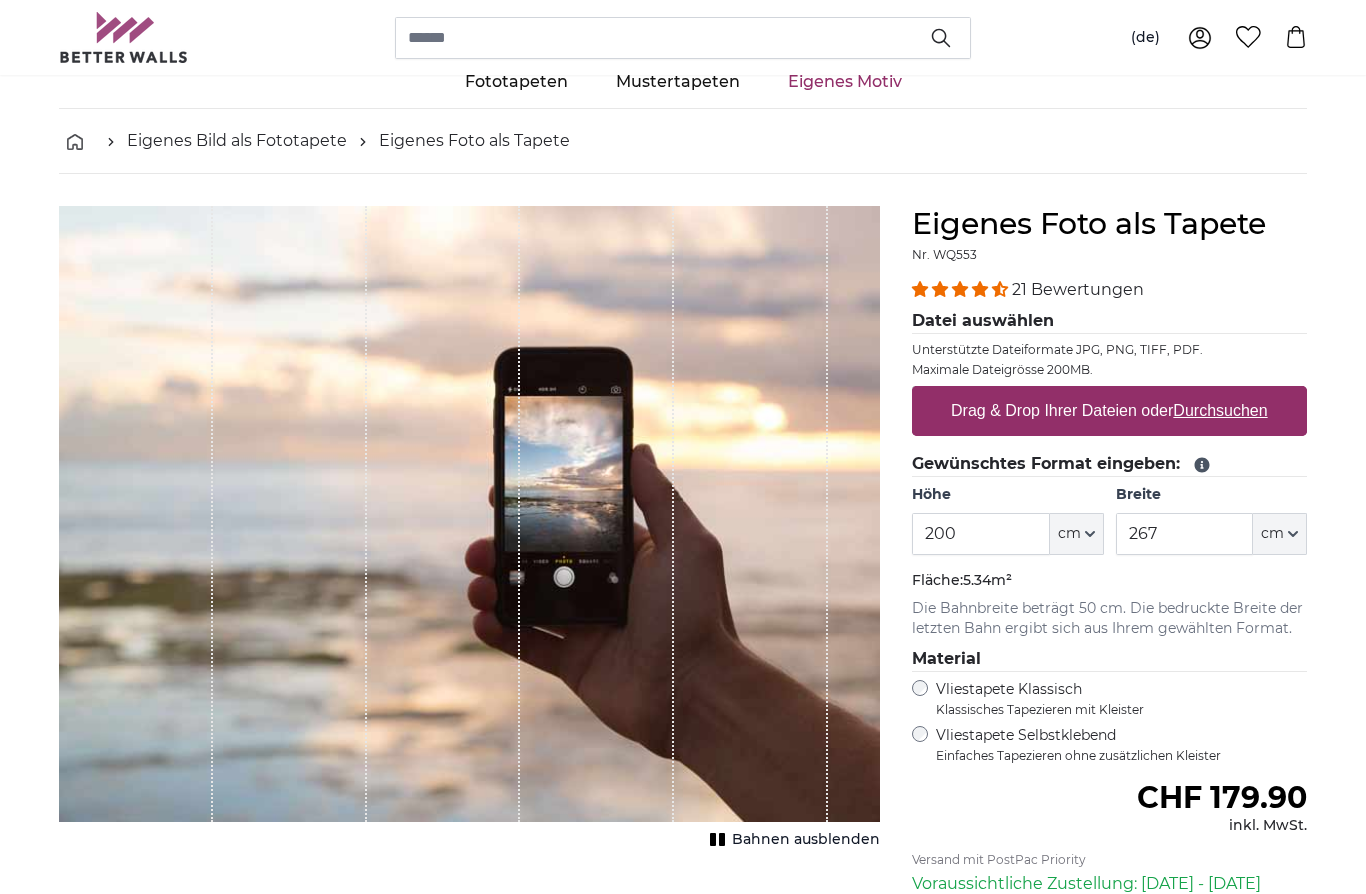 click 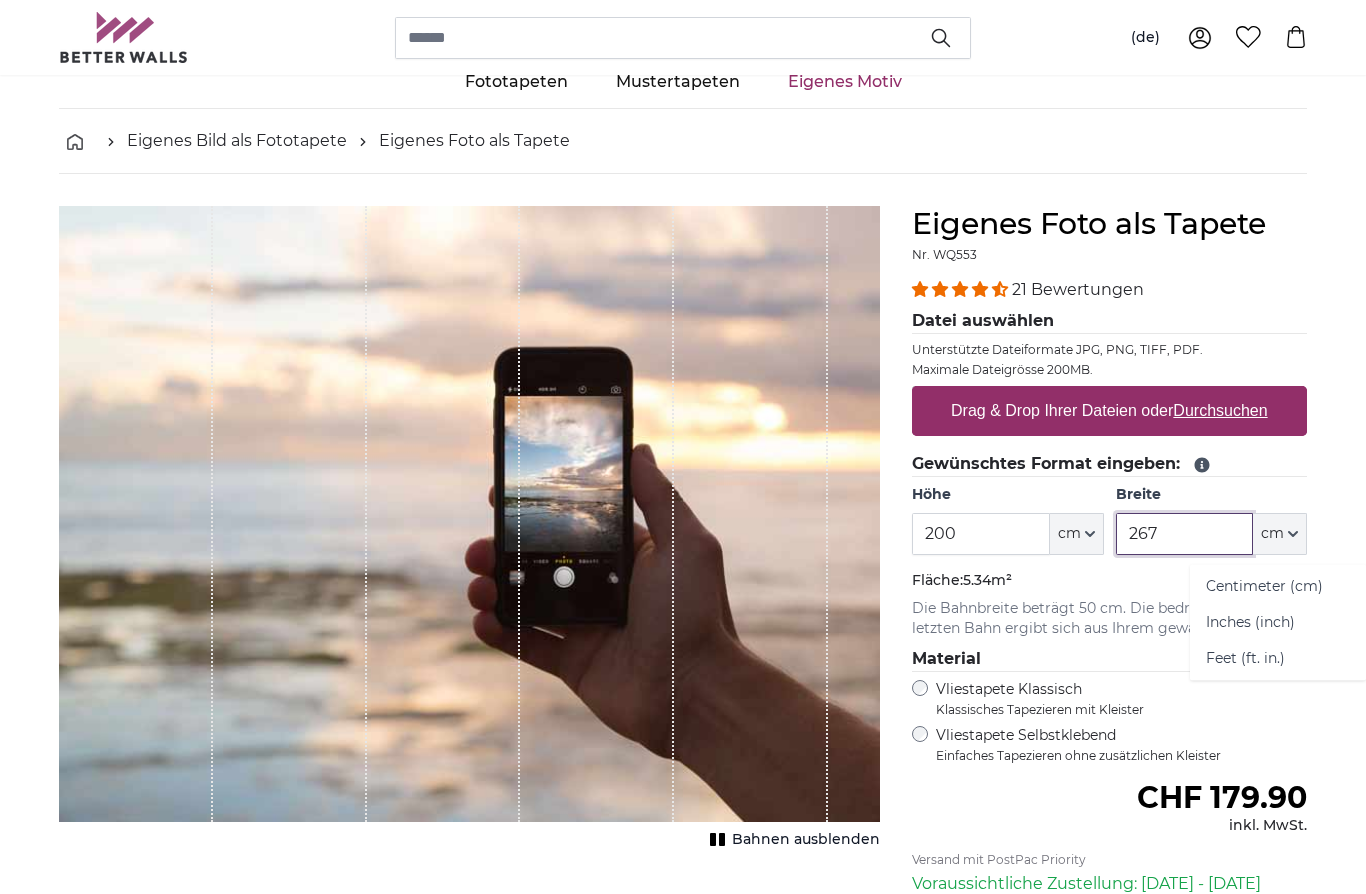 click on "267" at bounding box center [1184, 534] 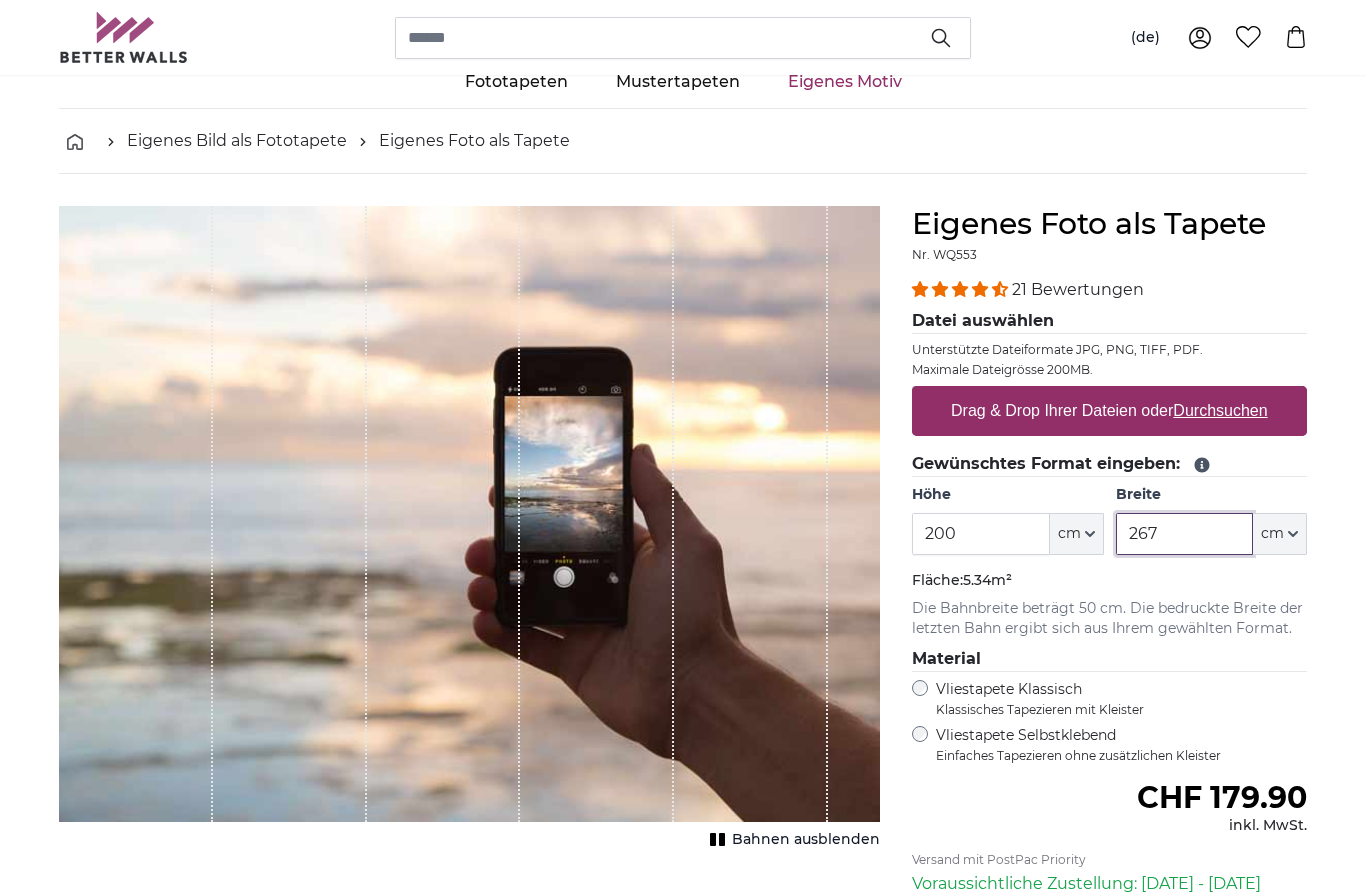 click on "267" at bounding box center (1184, 534) 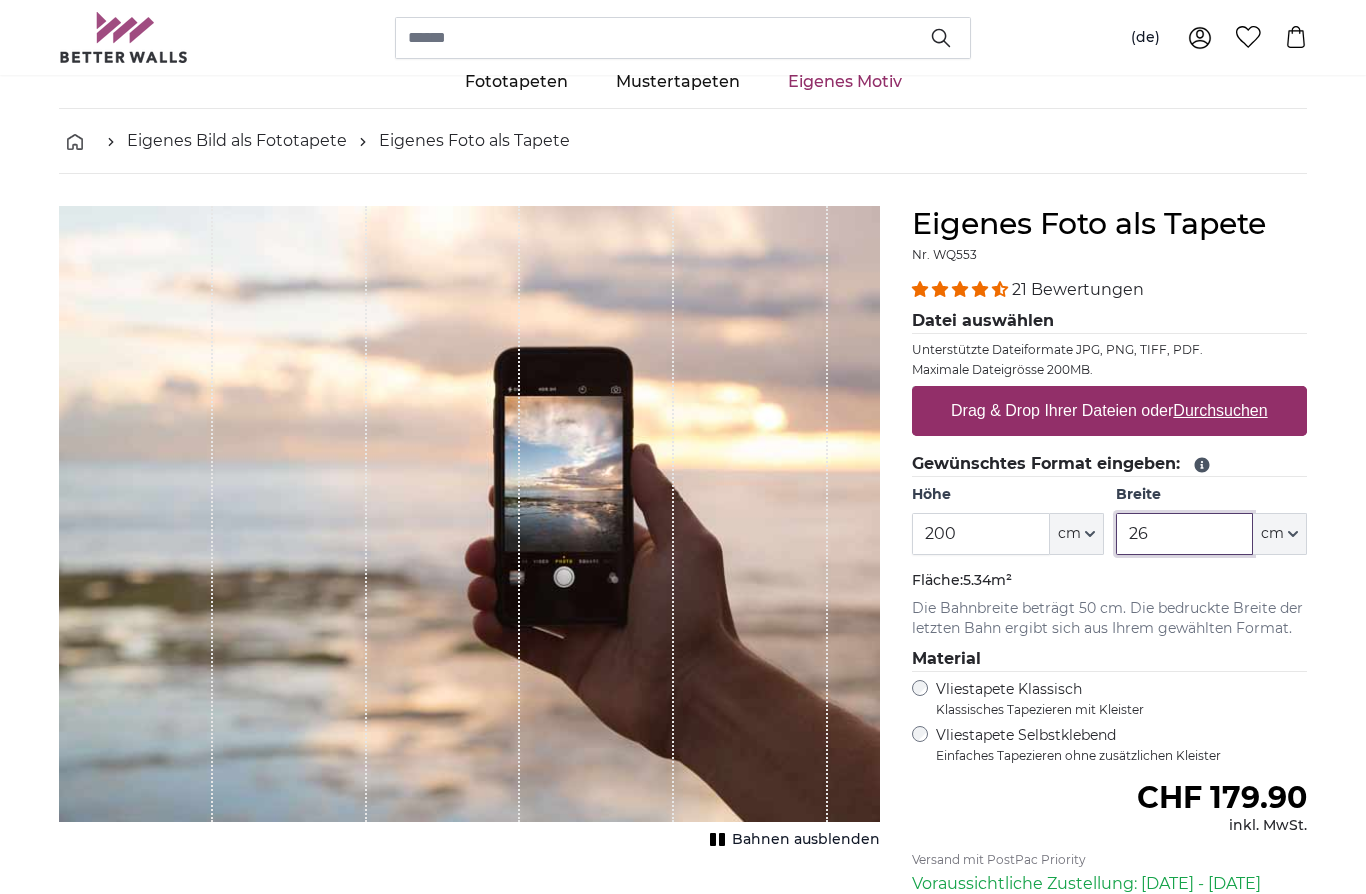 type on "2" 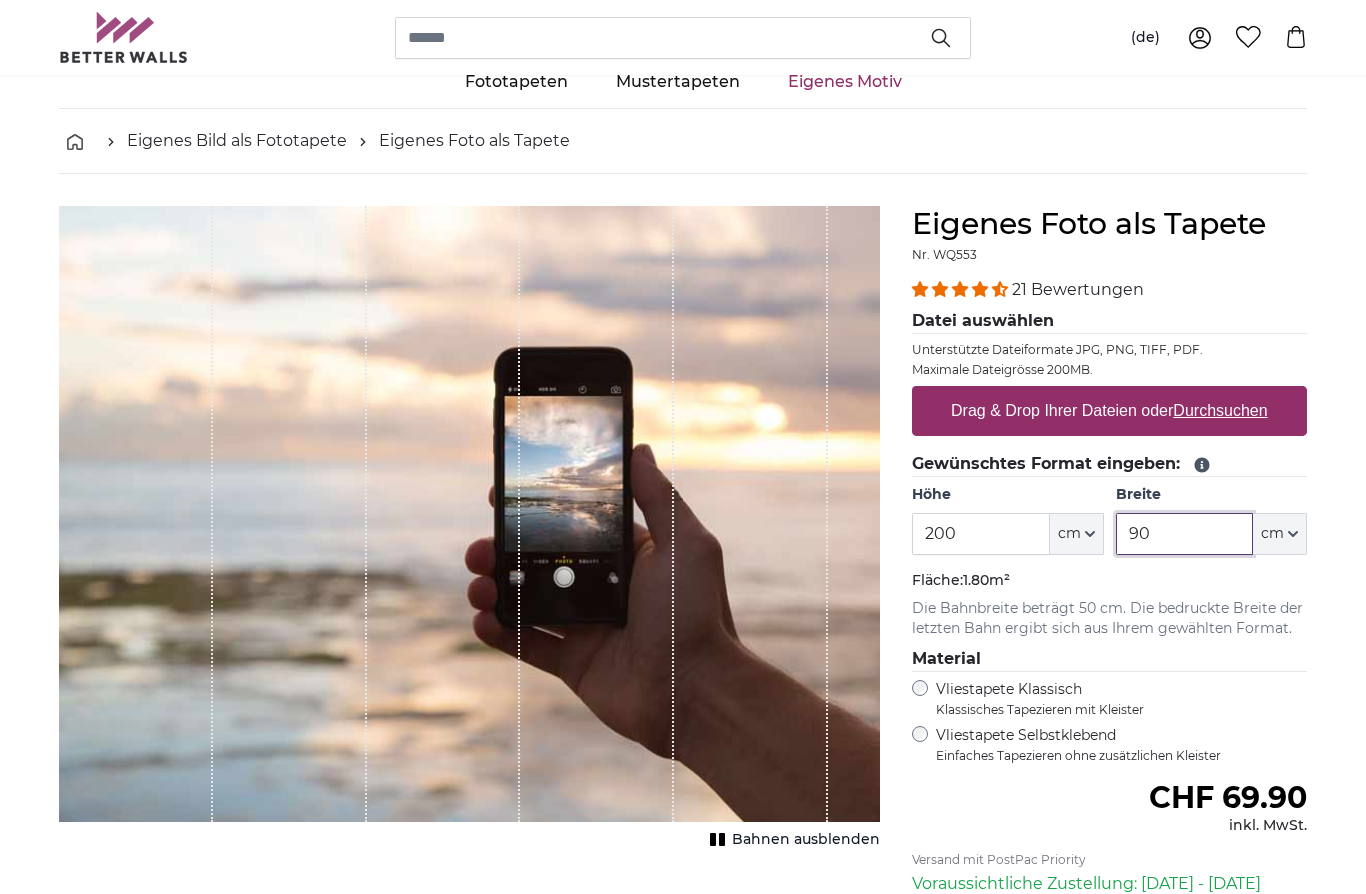 type on "90" 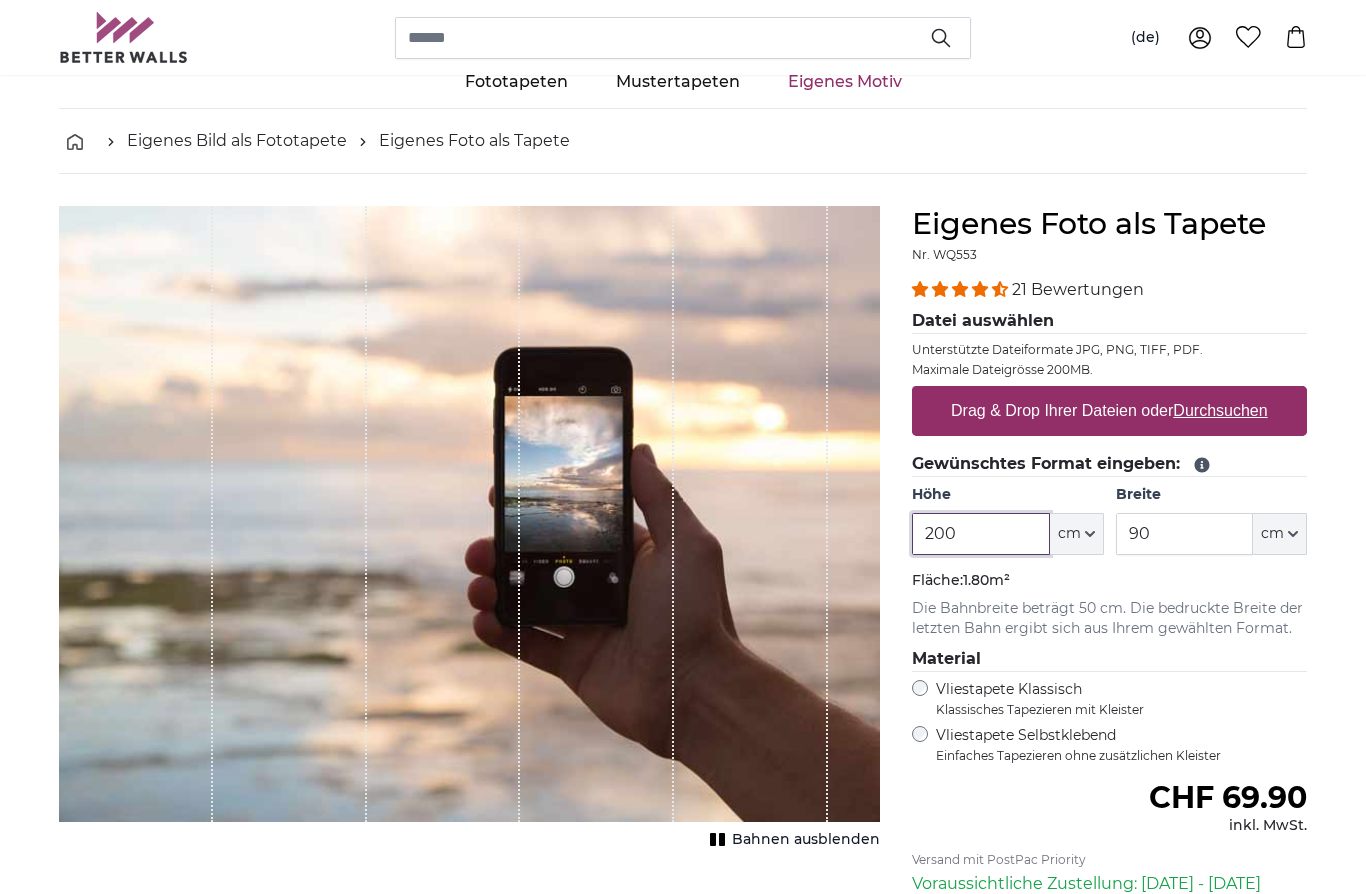 click on "200" at bounding box center [980, 534] 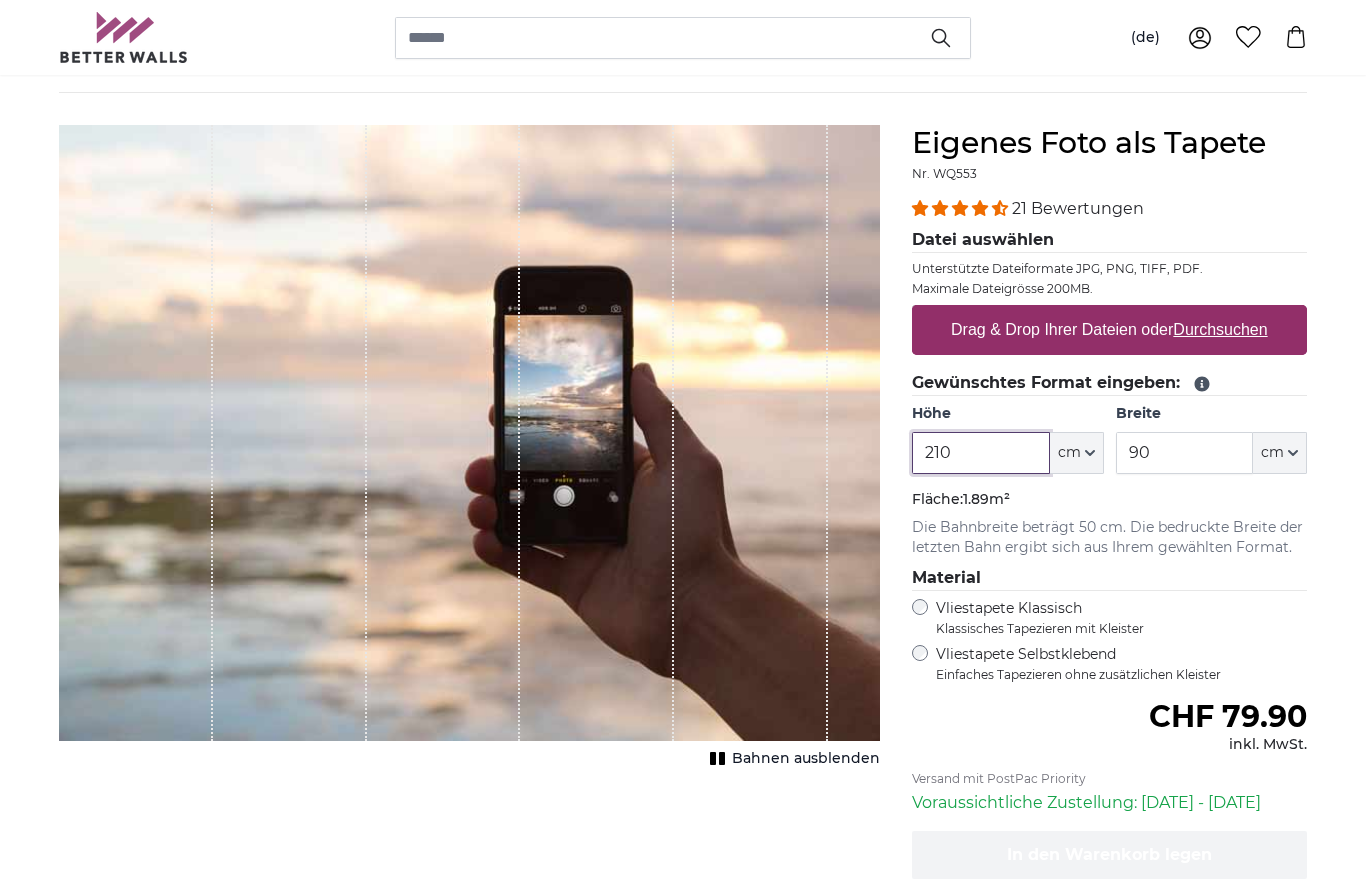 scroll, scrollTop: 0, scrollLeft: 0, axis: both 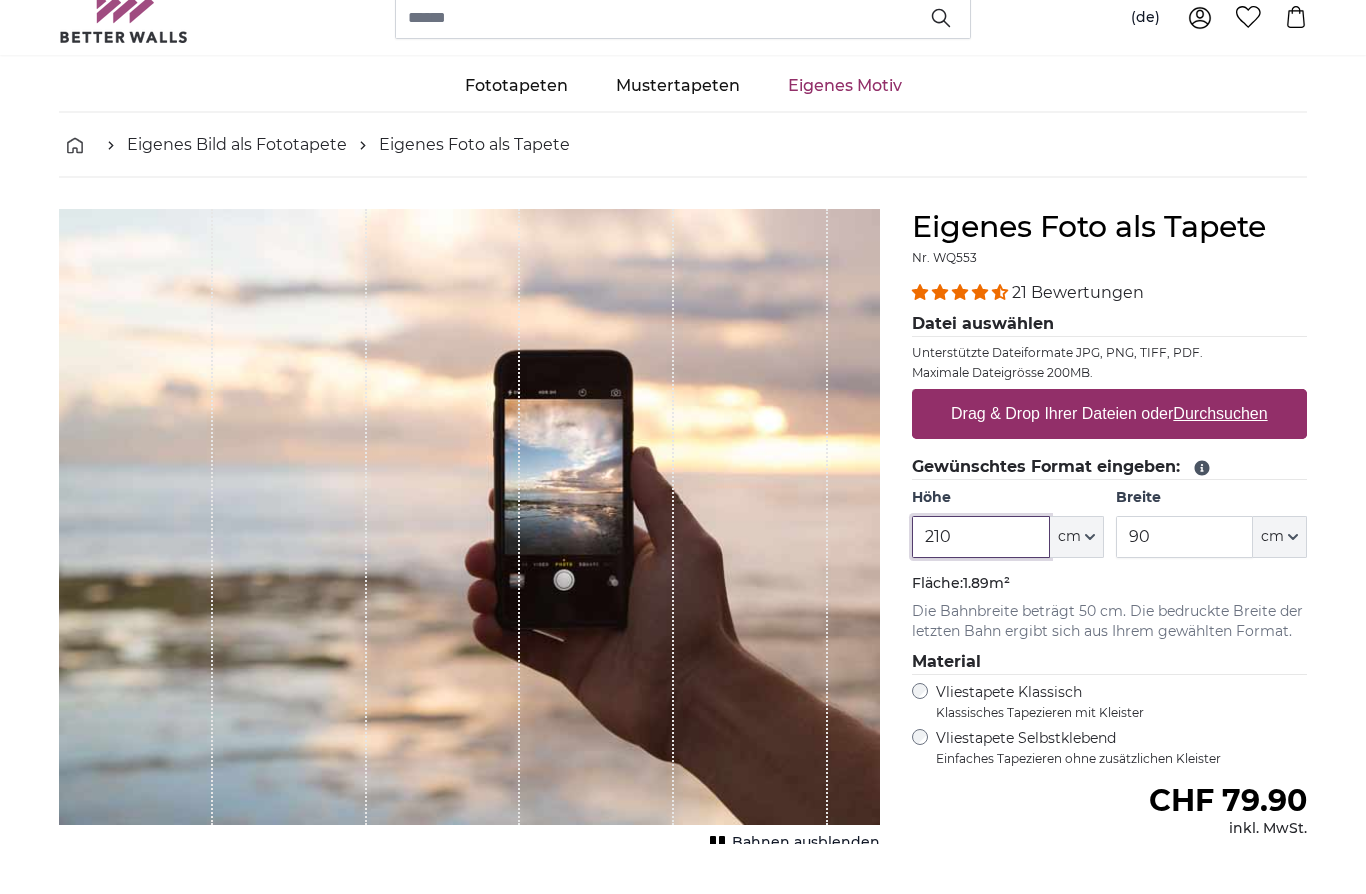 type on "210" 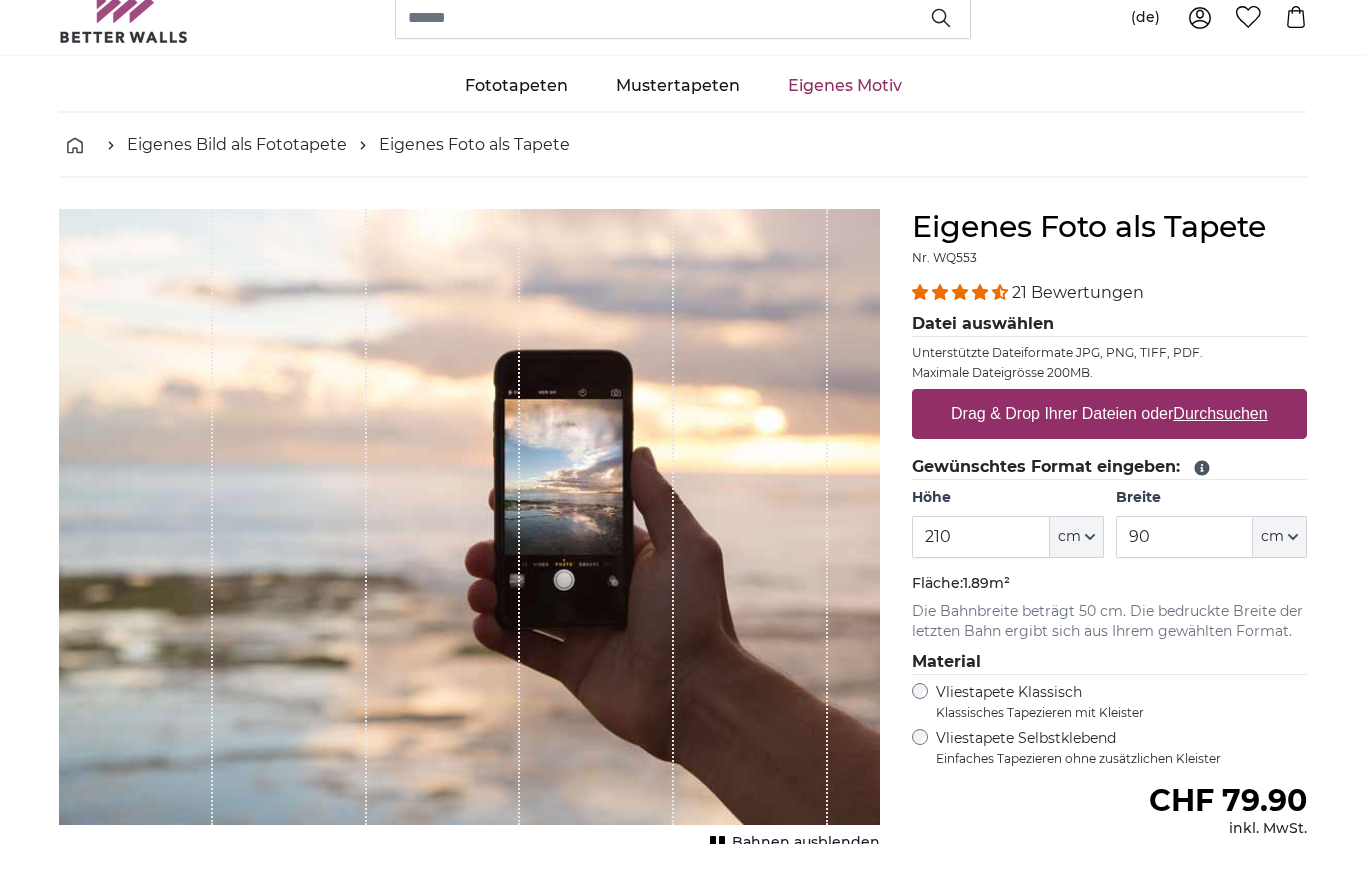 click on "Durchsuchen" at bounding box center [1221, 464] 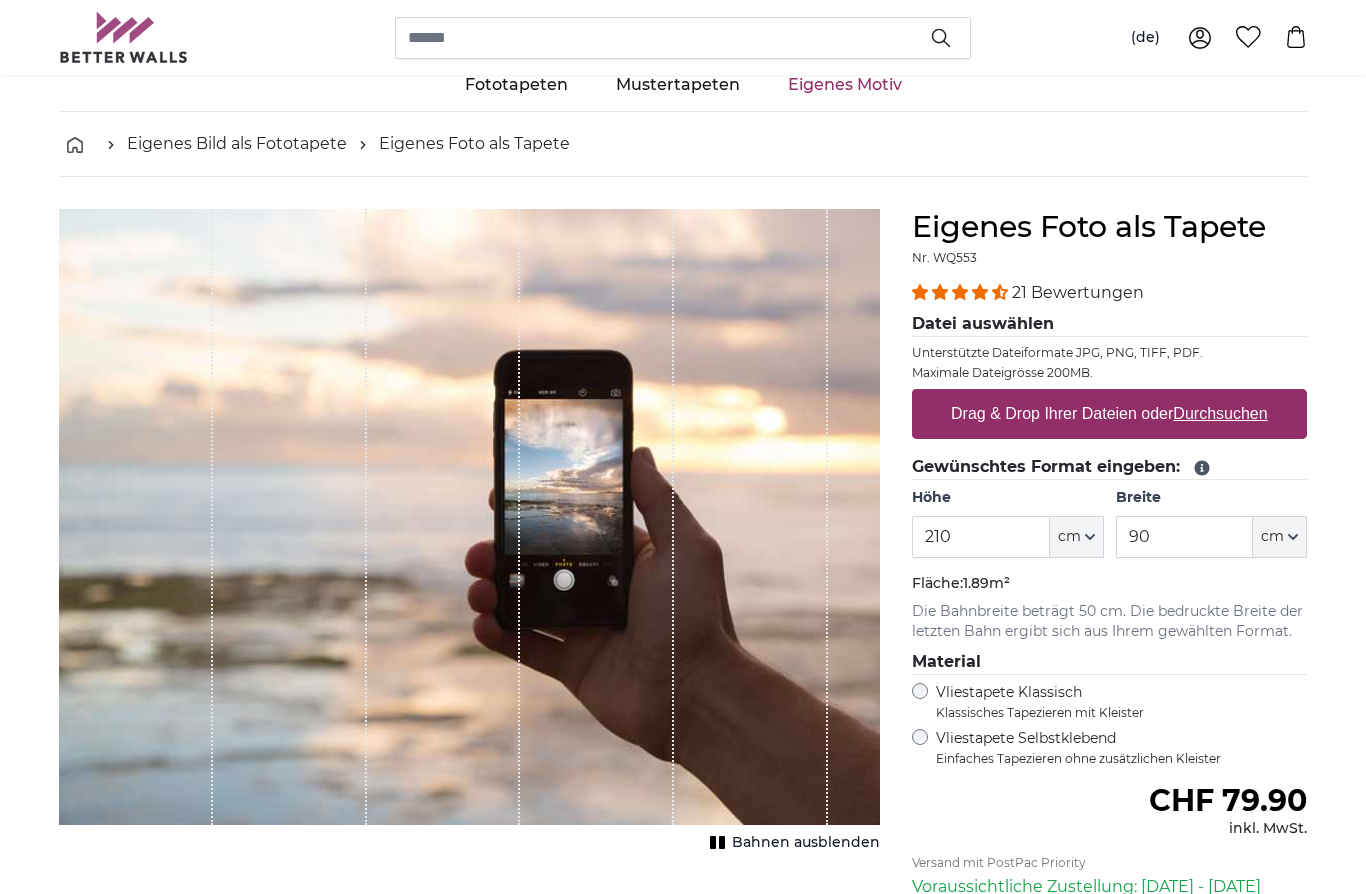 type on "**********" 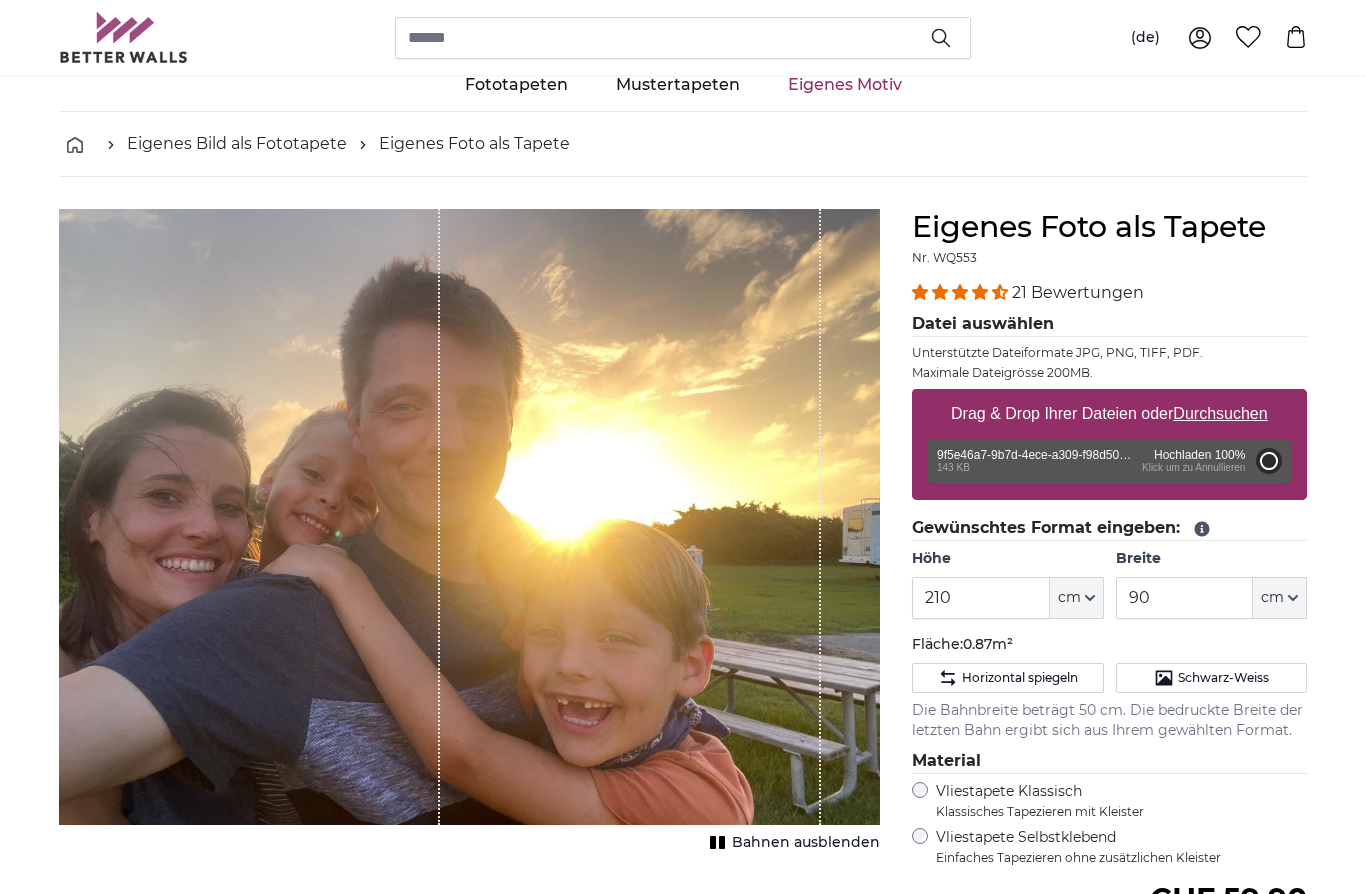 type on "81" 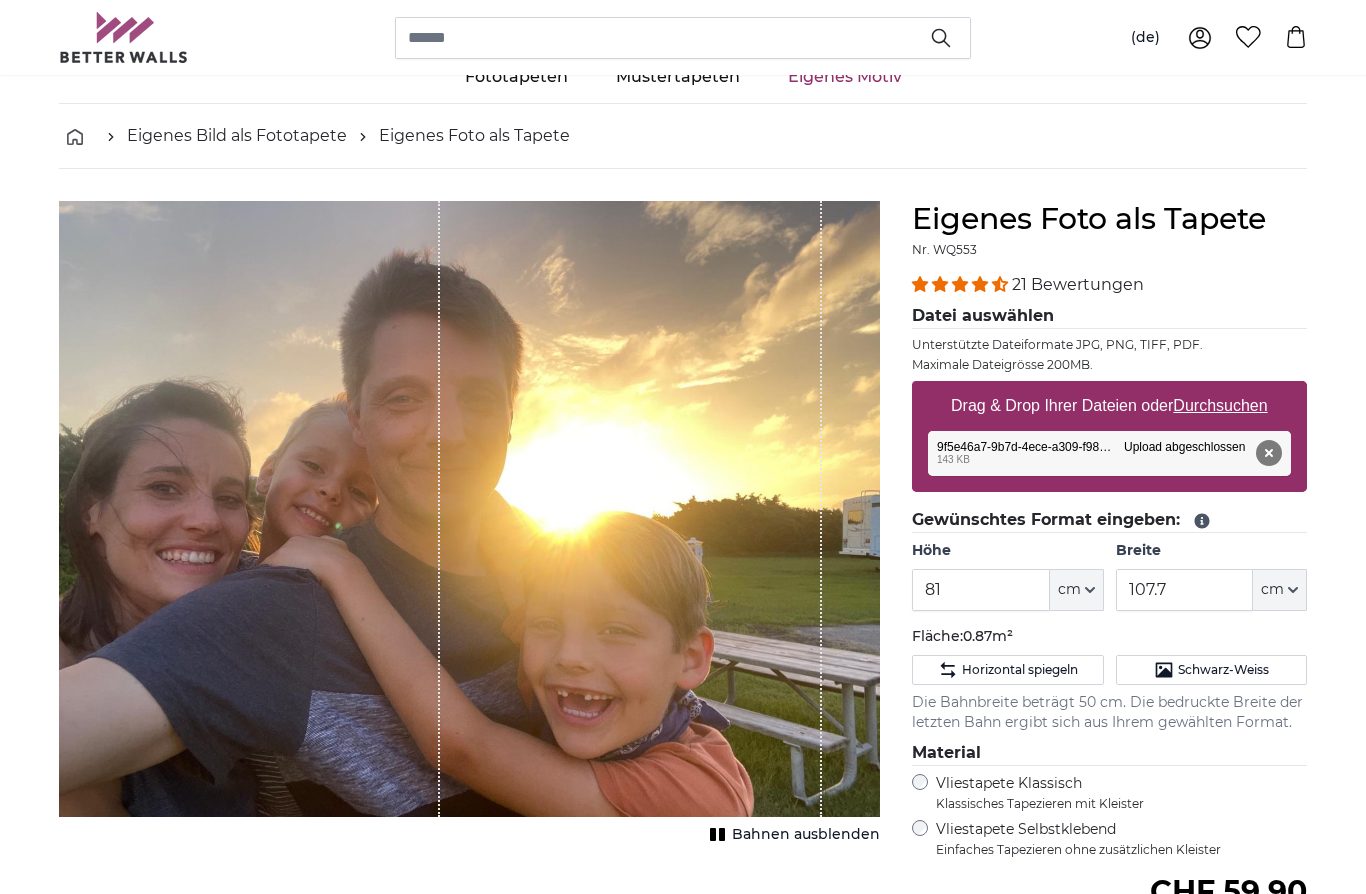 scroll, scrollTop: 66, scrollLeft: 0, axis: vertical 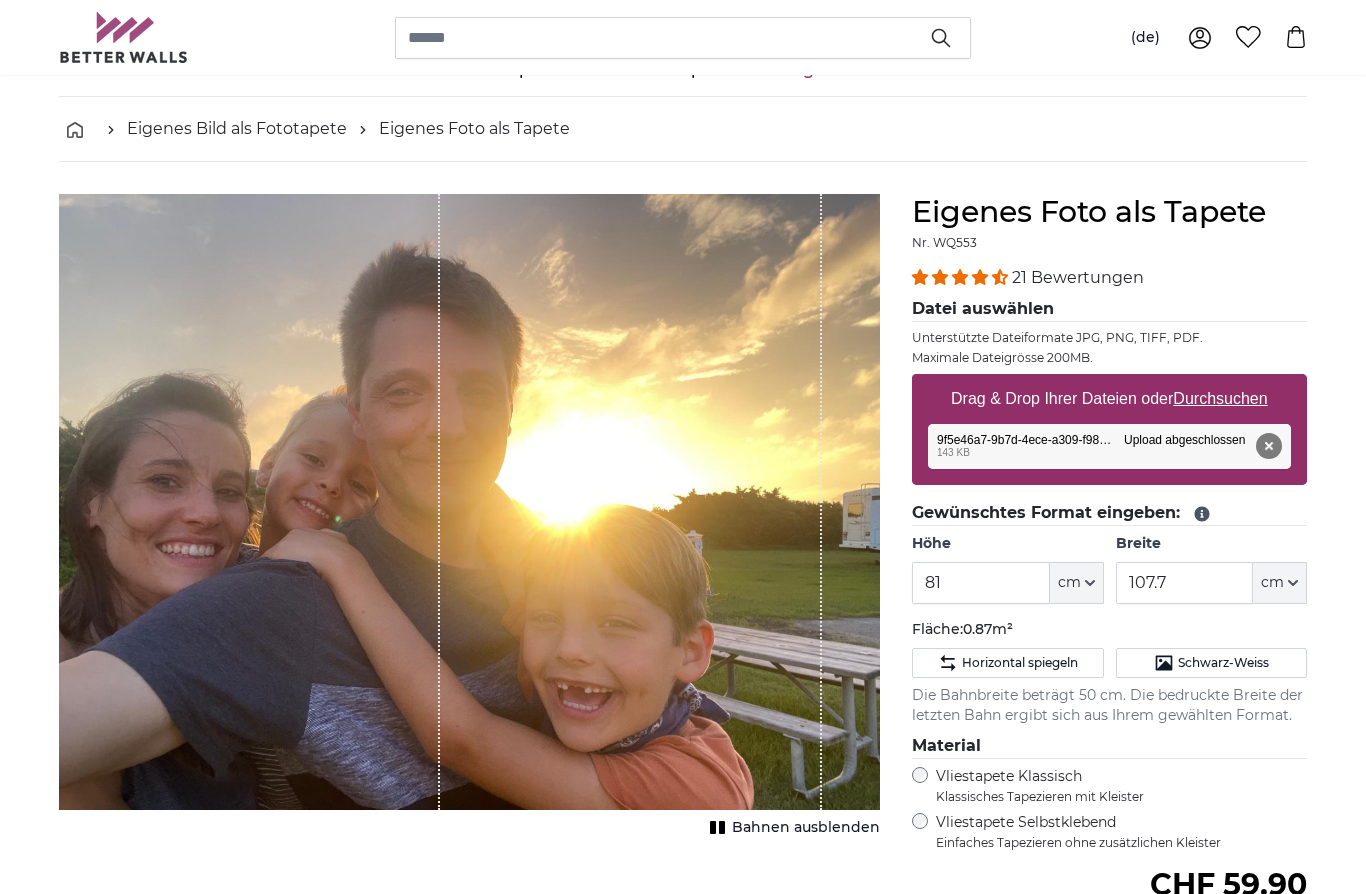 click on "cm" 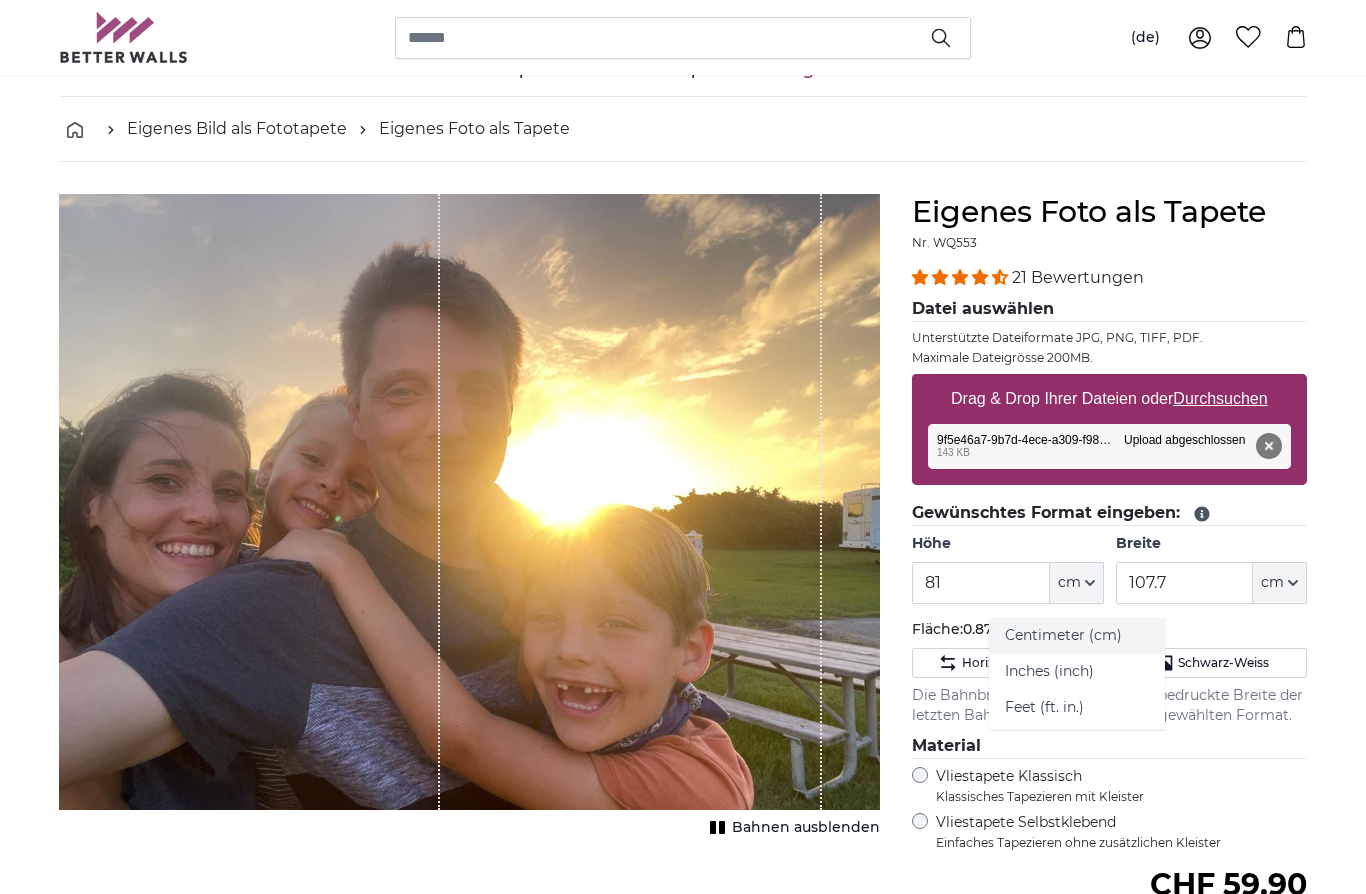 click on "Centimeter (cm)" 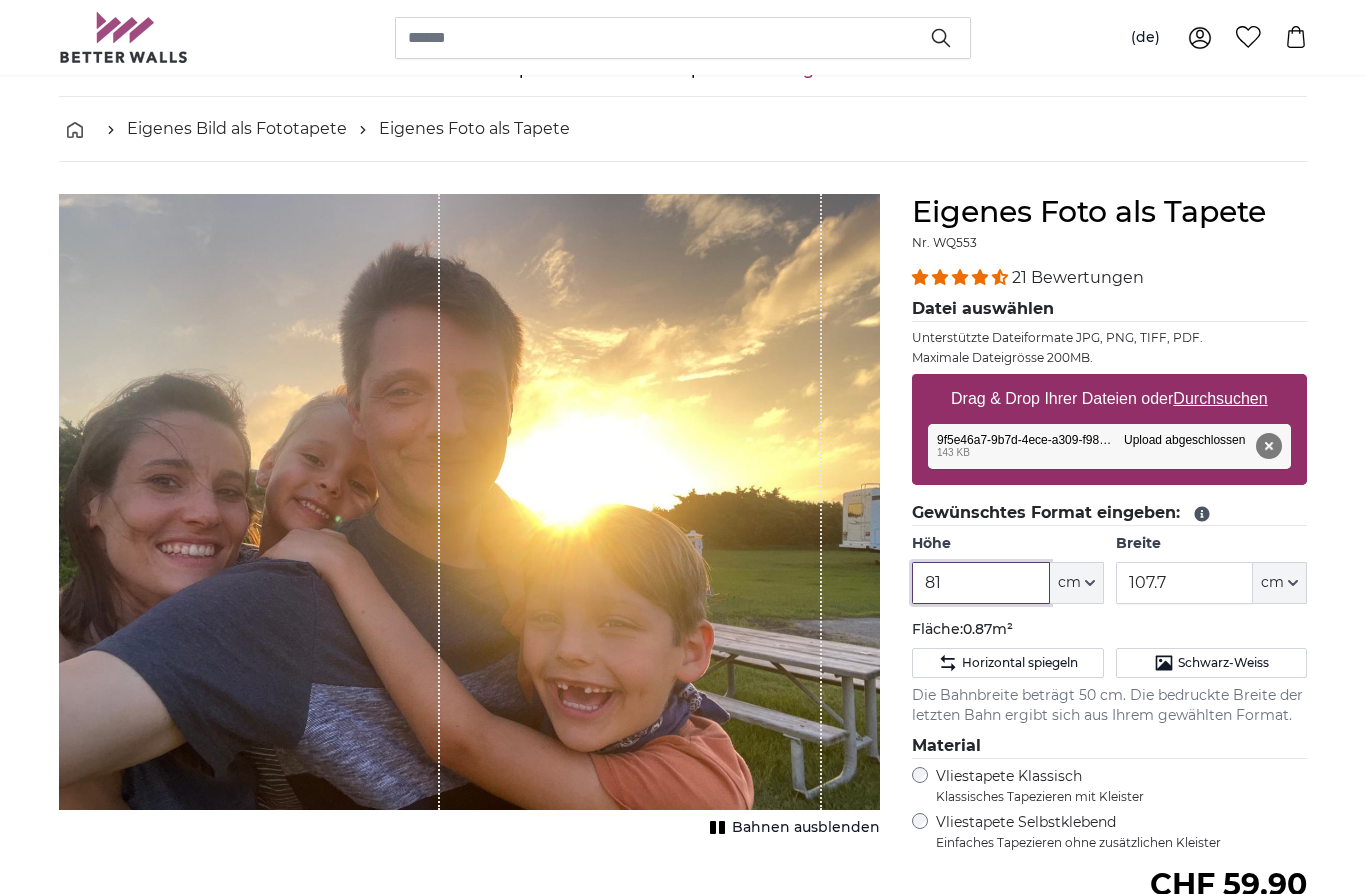 click on "81" at bounding box center (980, 583) 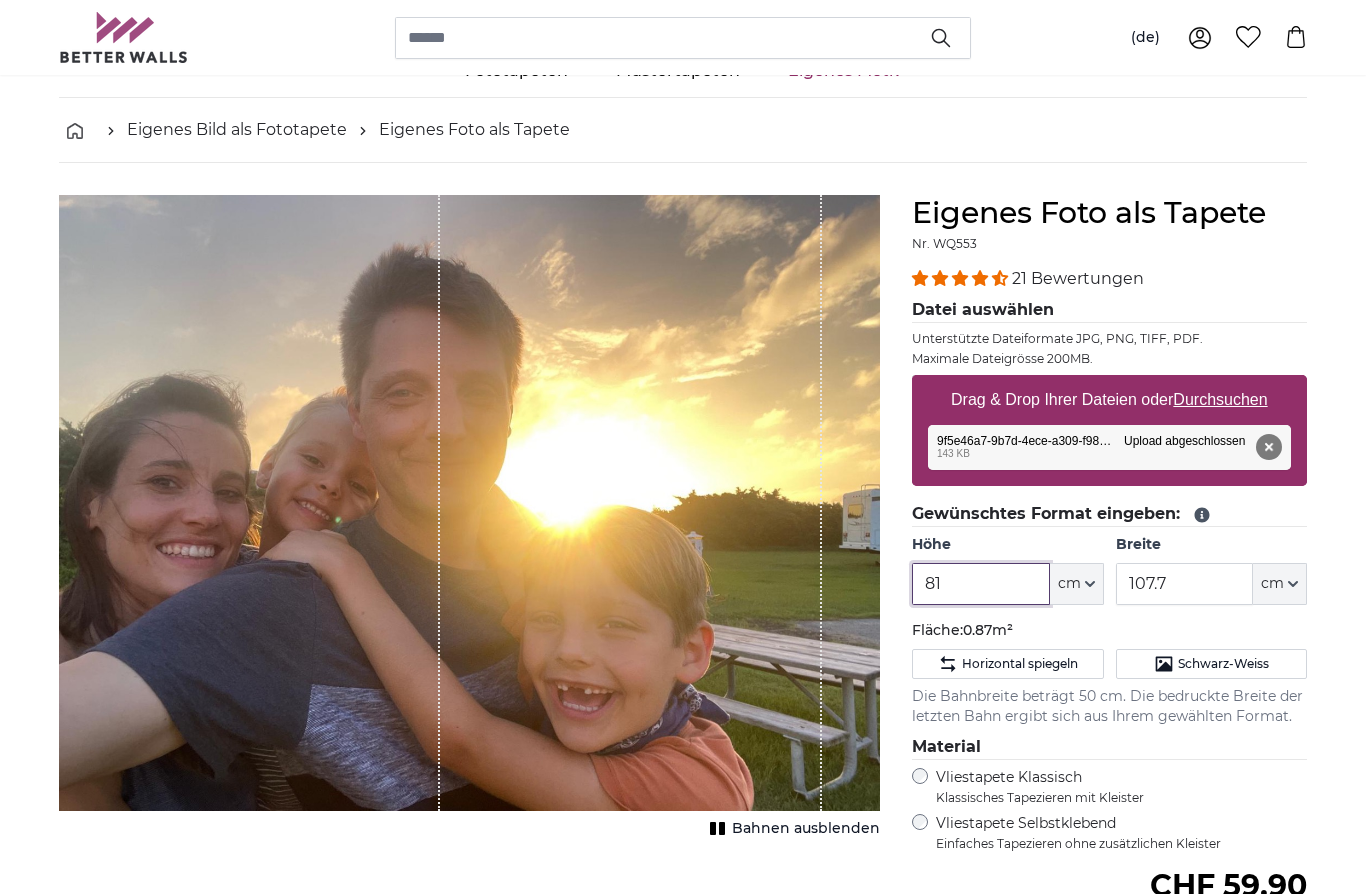 type on "8" 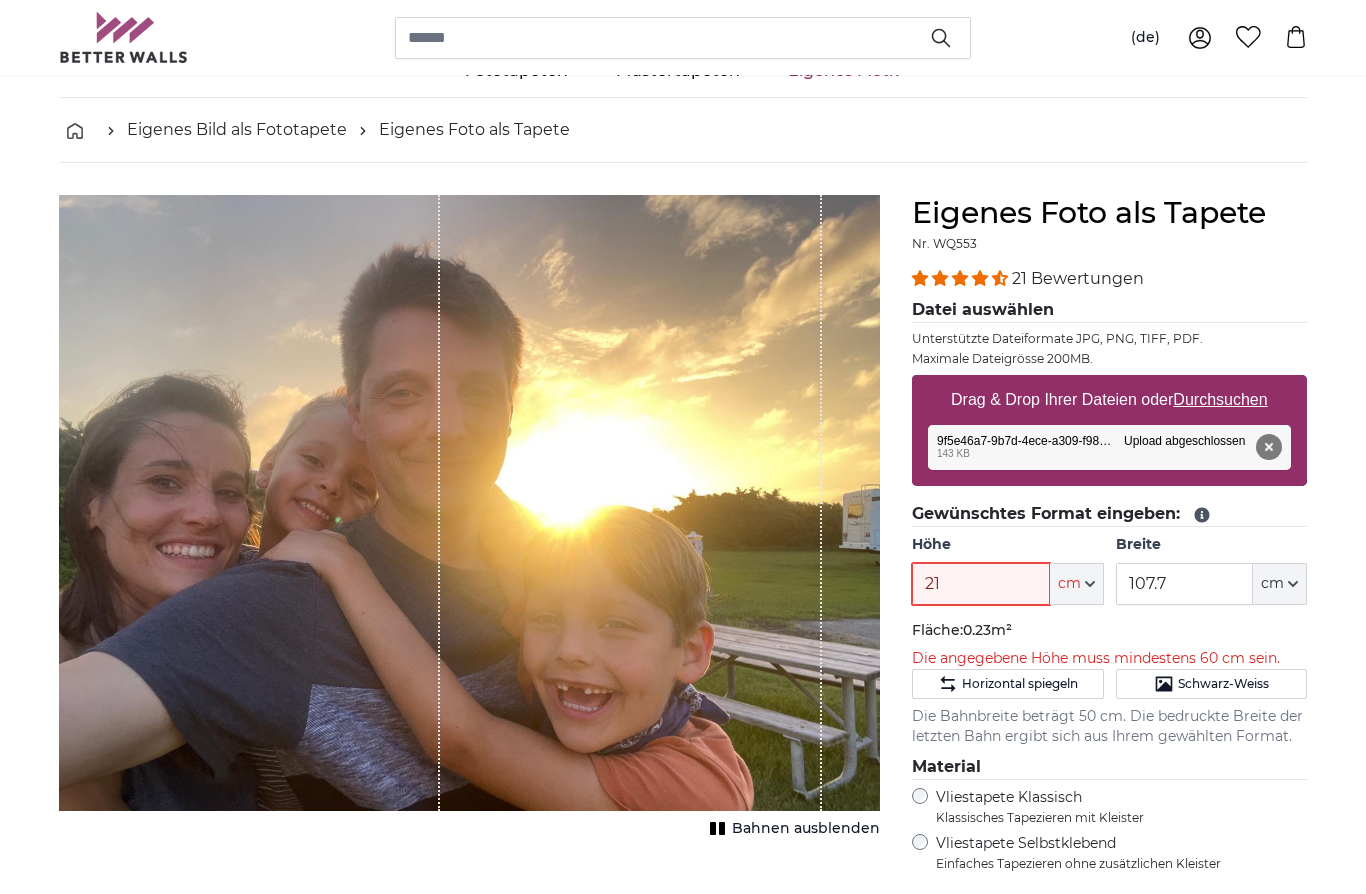 type on "2" 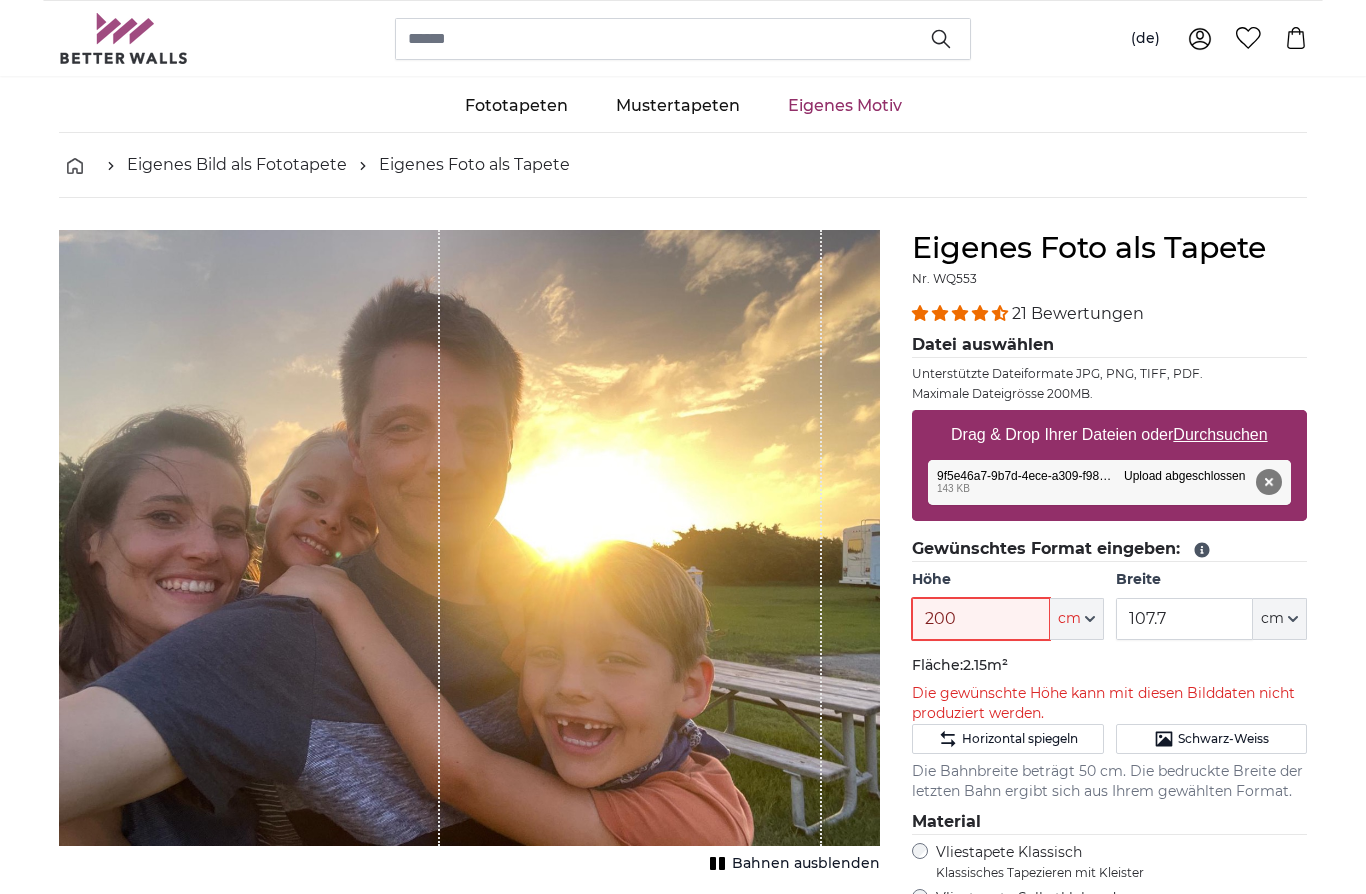 scroll, scrollTop: 0, scrollLeft: 0, axis: both 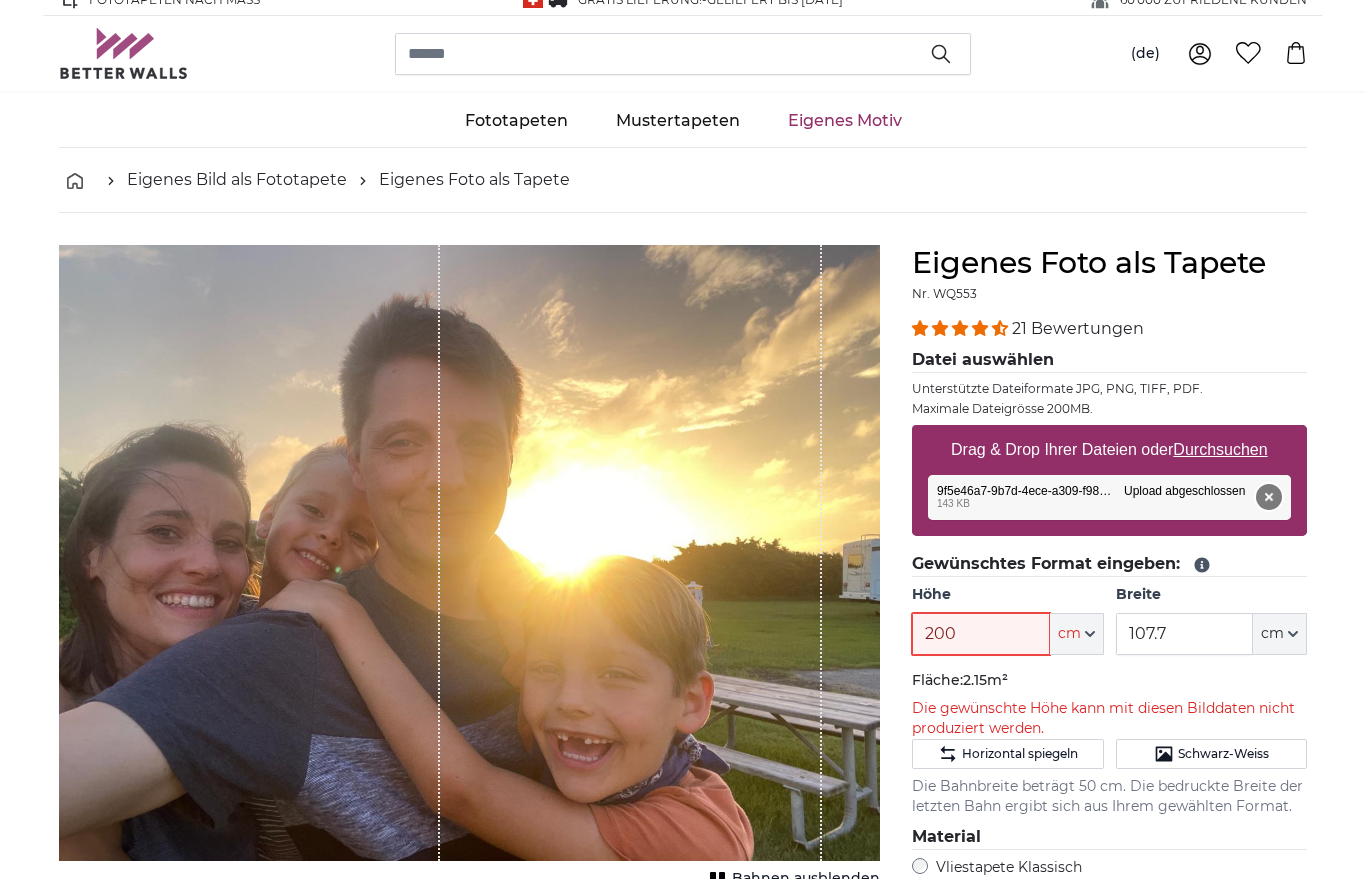 type on "200" 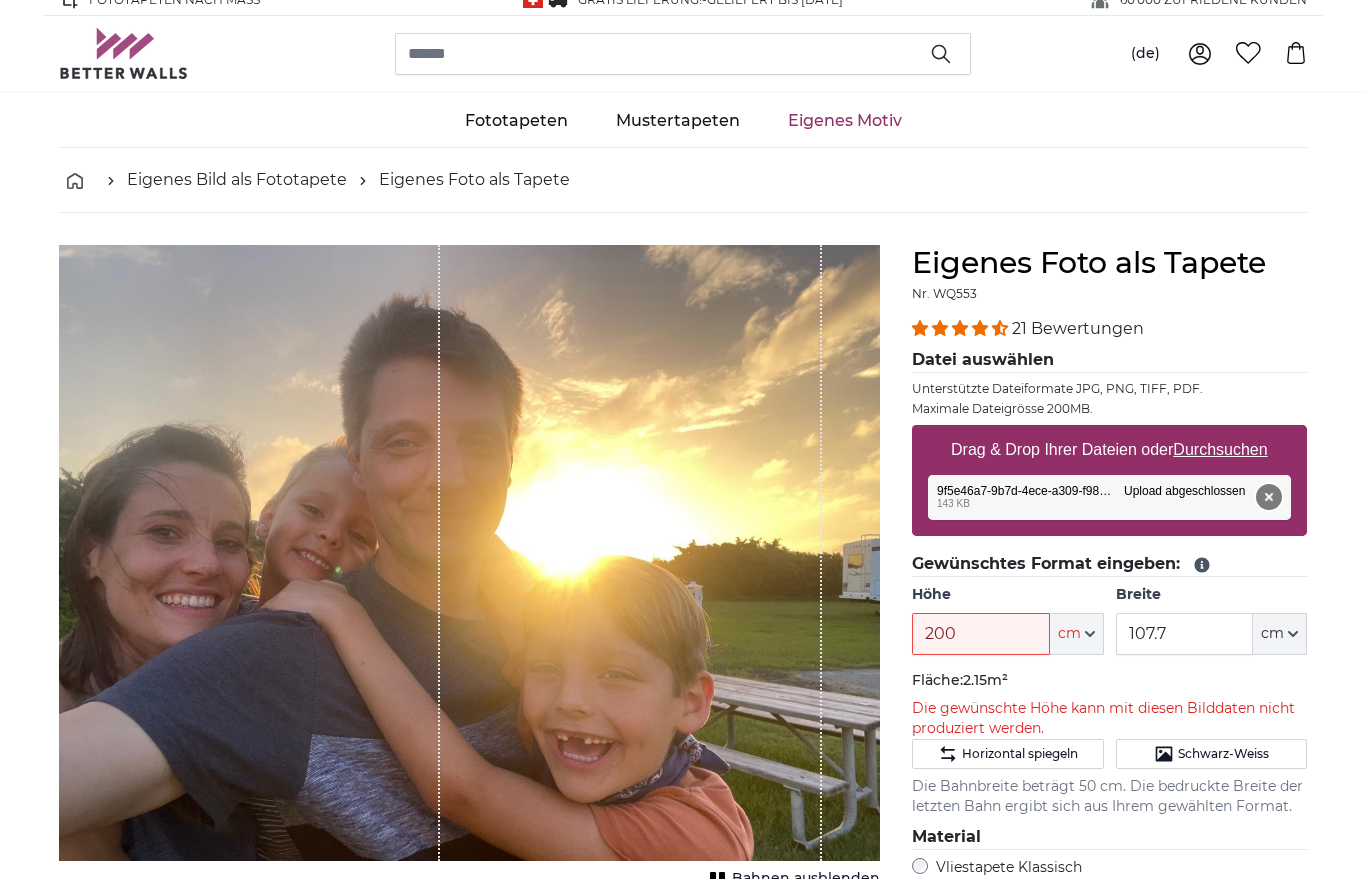 click on "Entfernen" at bounding box center (1269, 512) 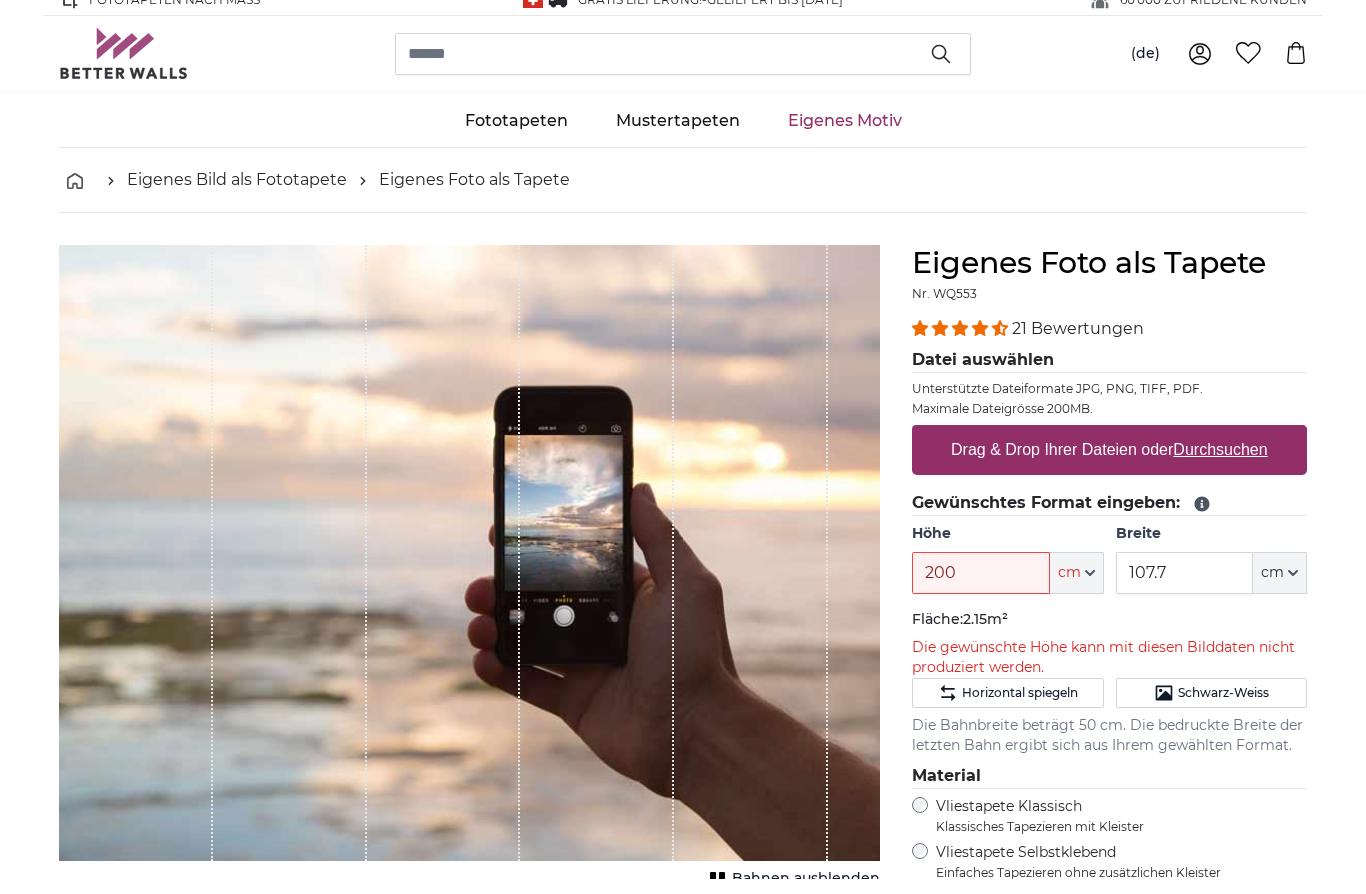 scroll, scrollTop: 15, scrollLeft: 0, axis: vertical 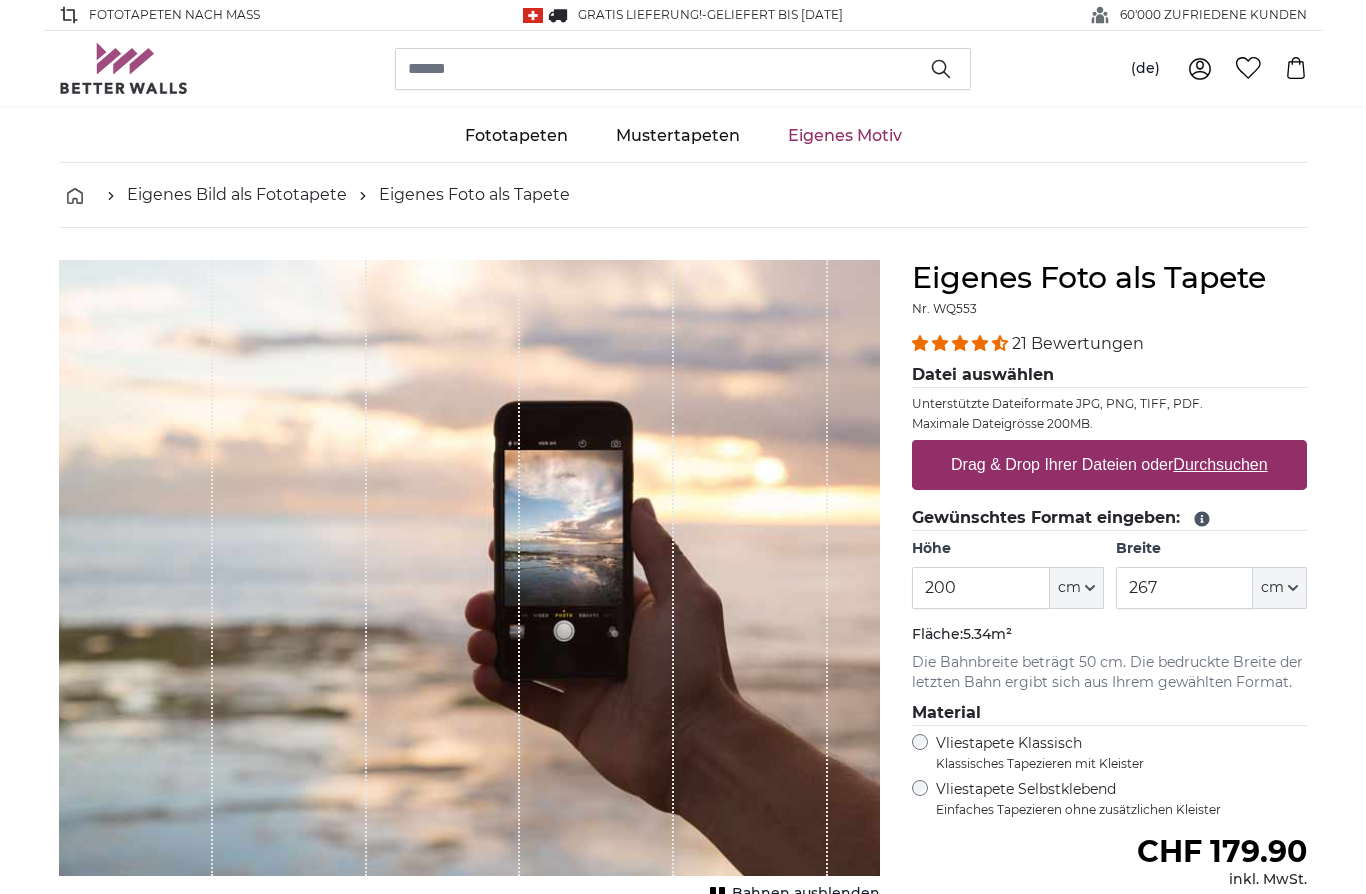 click on "cm" 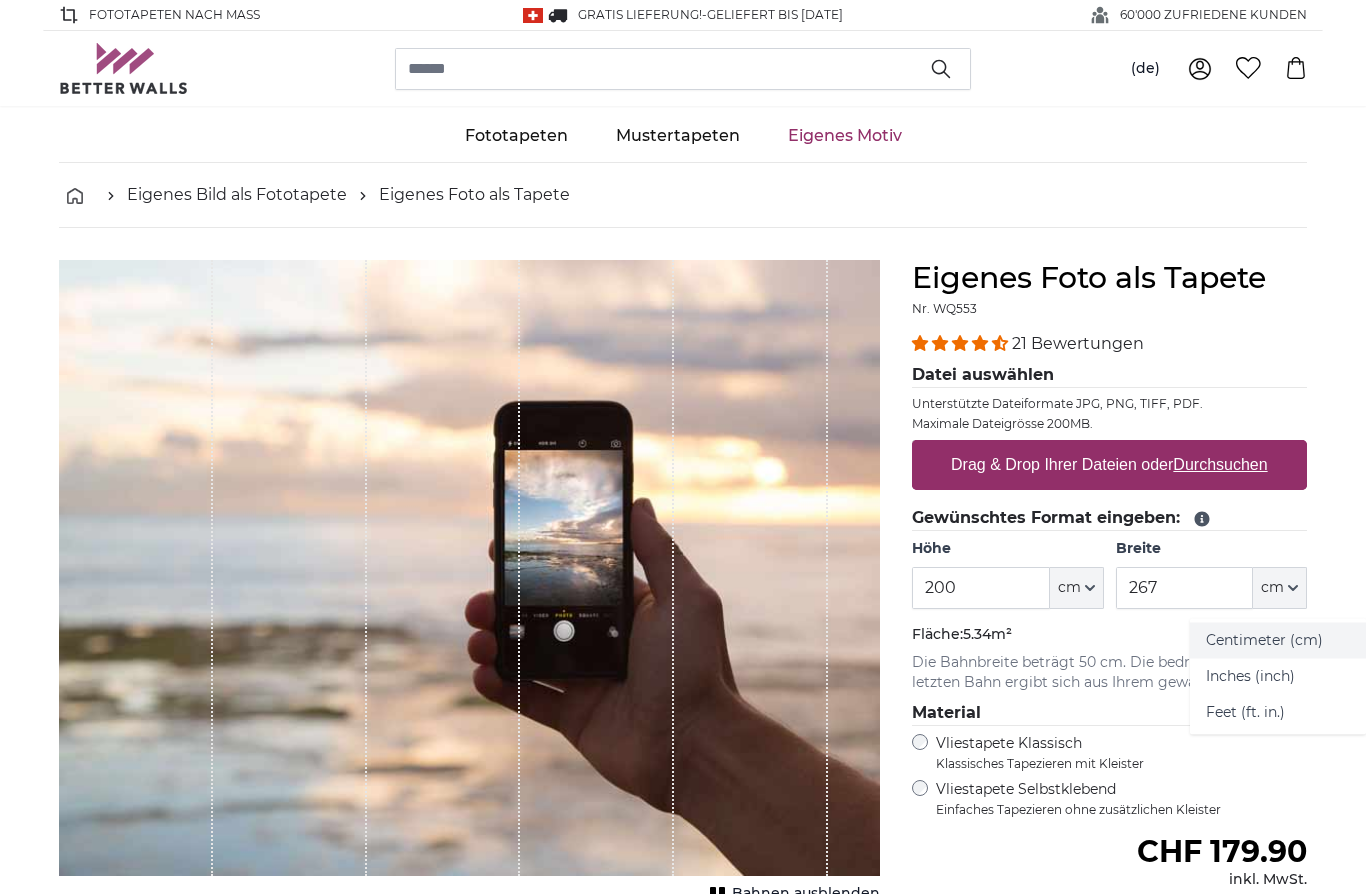 click on "Centimeter (cm)" 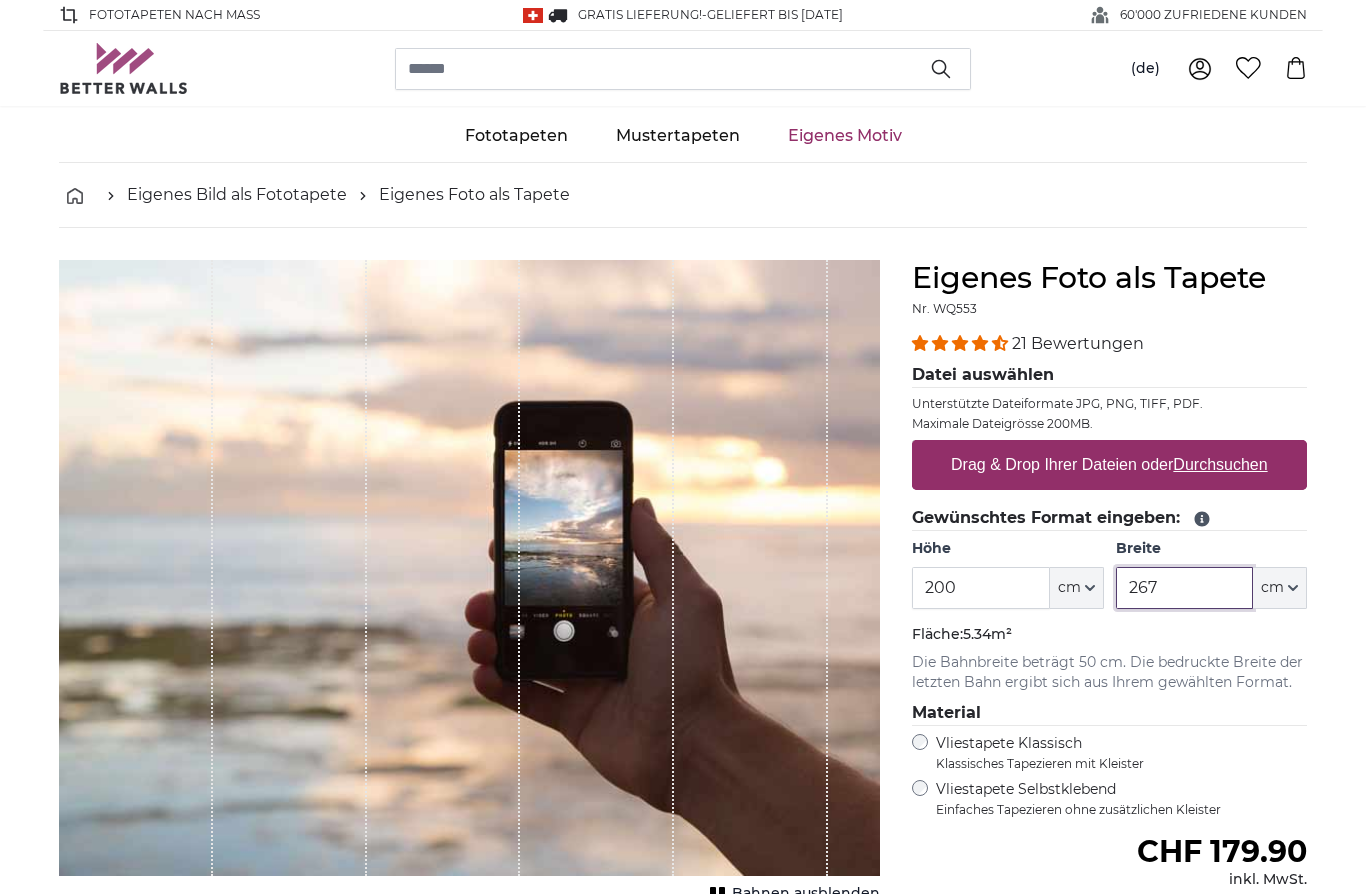 click on "267" at bounding box center (1184, 588) 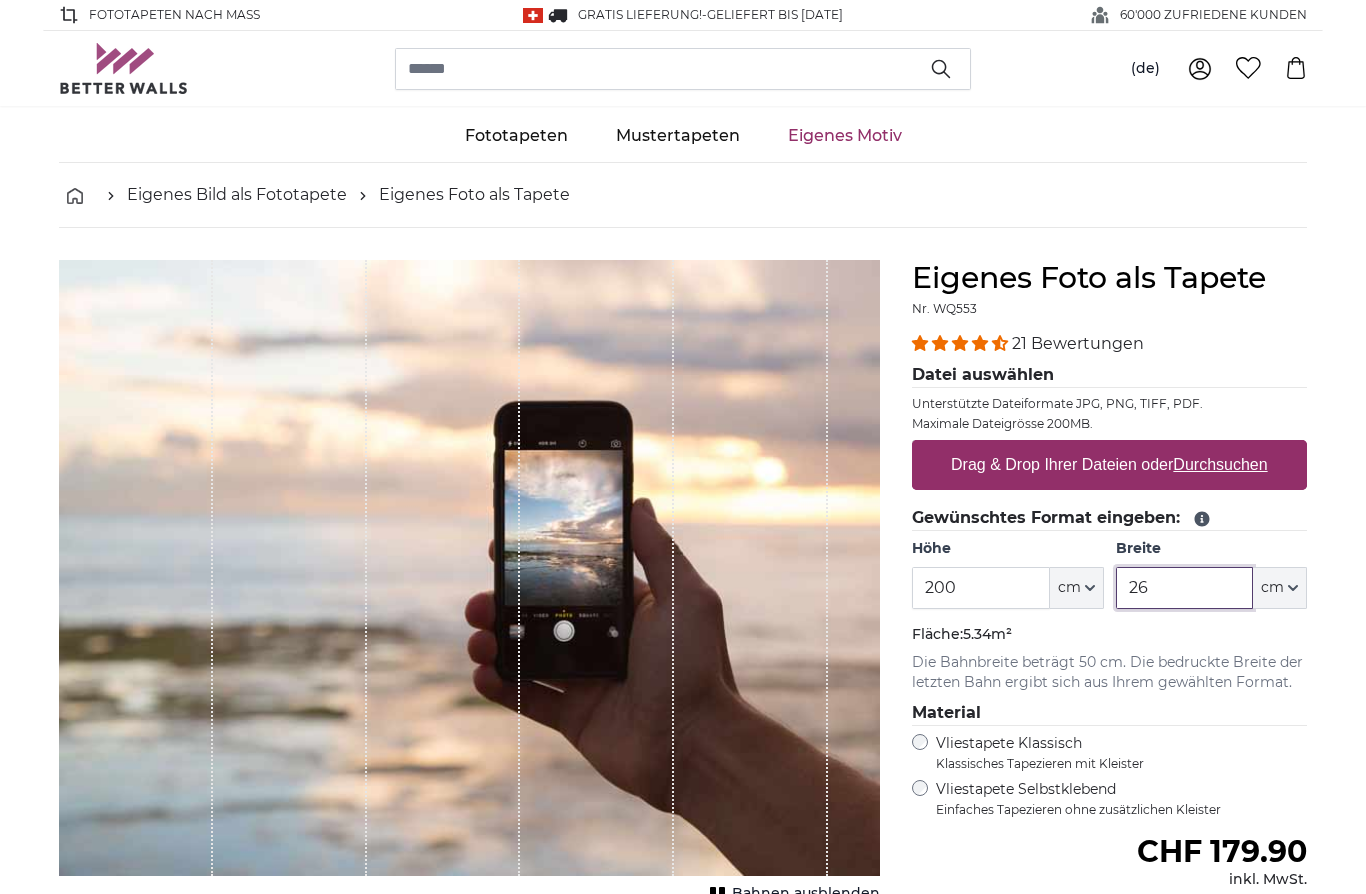 type on "2" 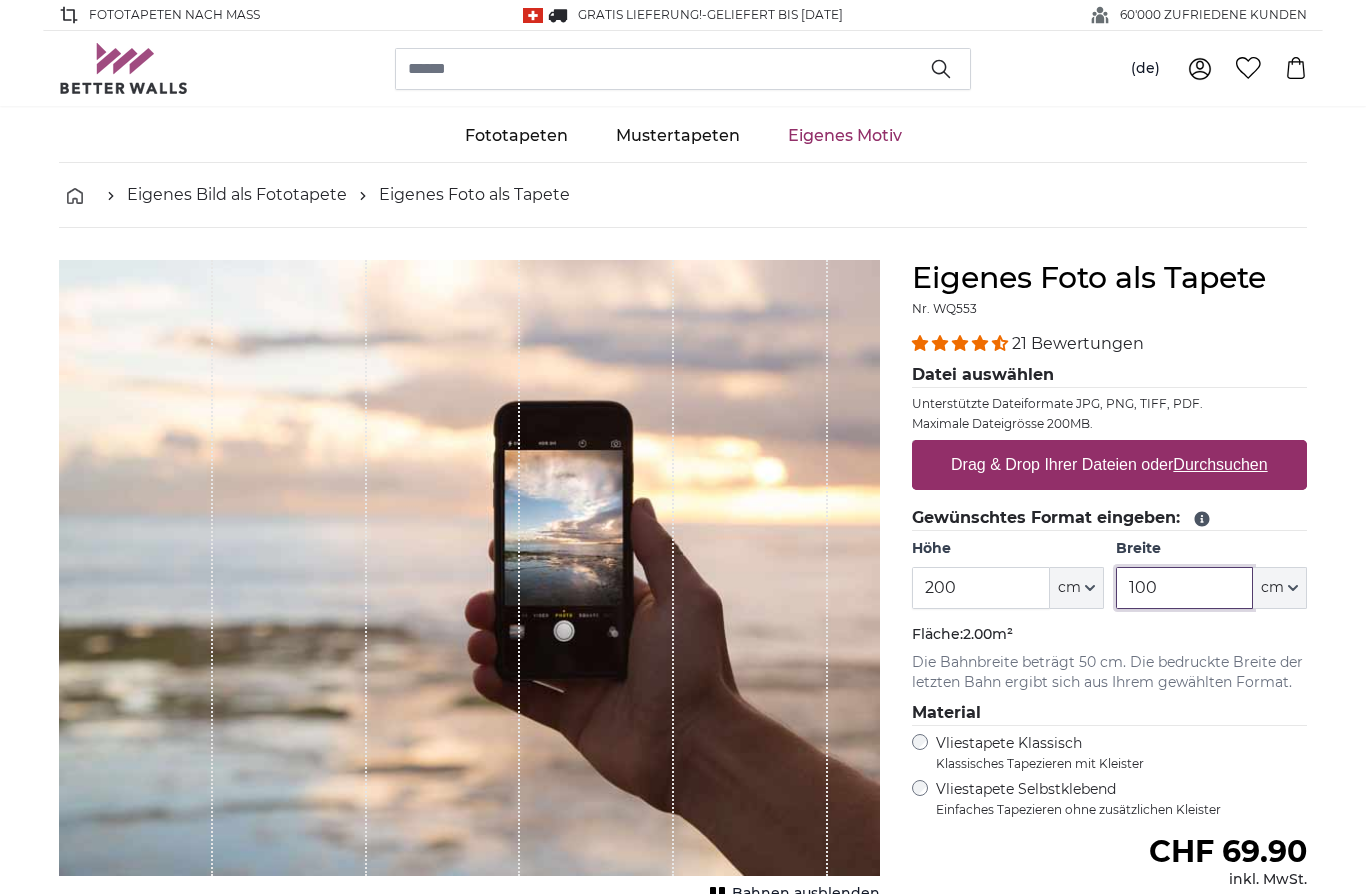 type on "100" 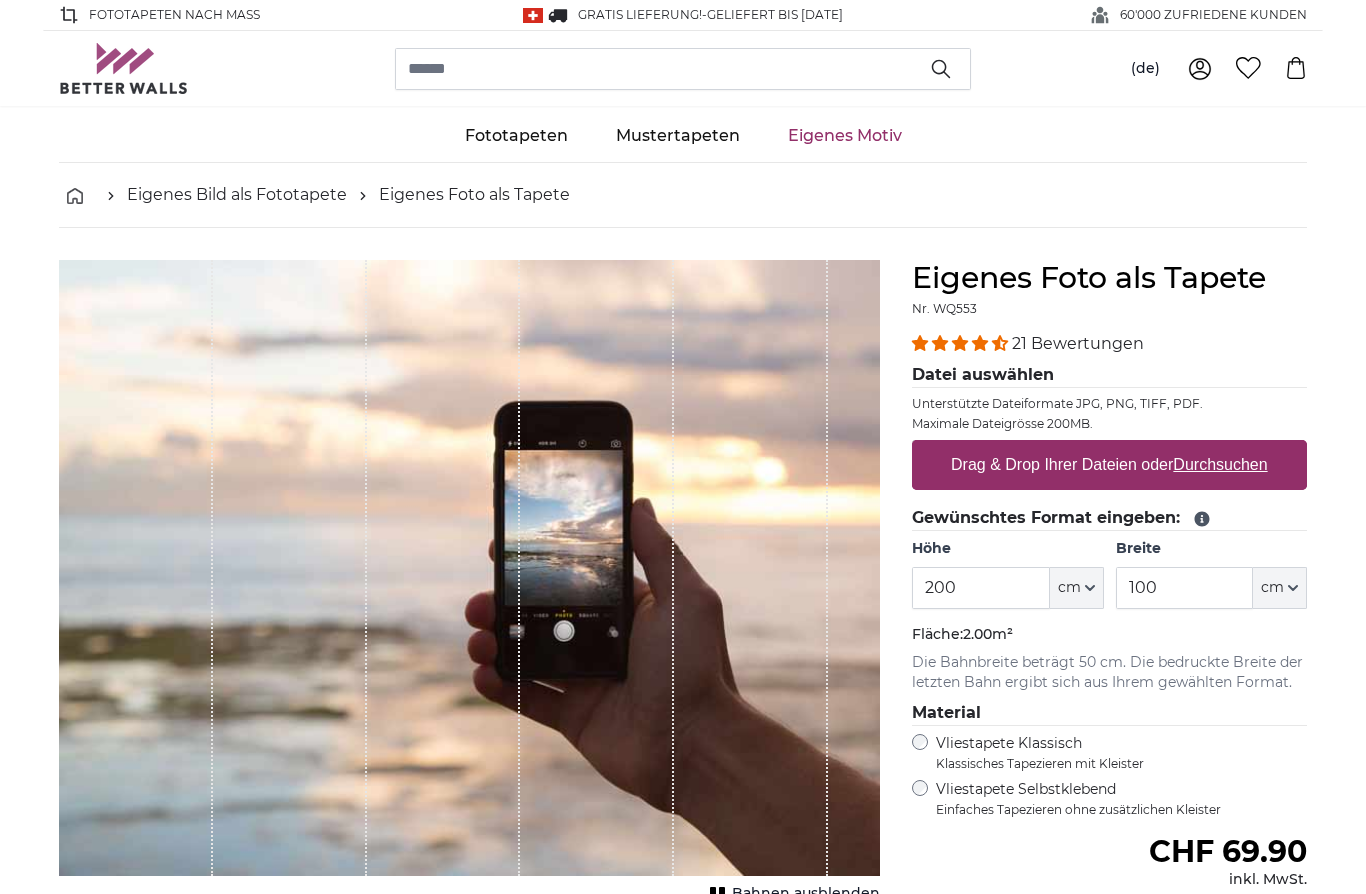 click on "Durchsuchen" at bounding box center (1221, 464) 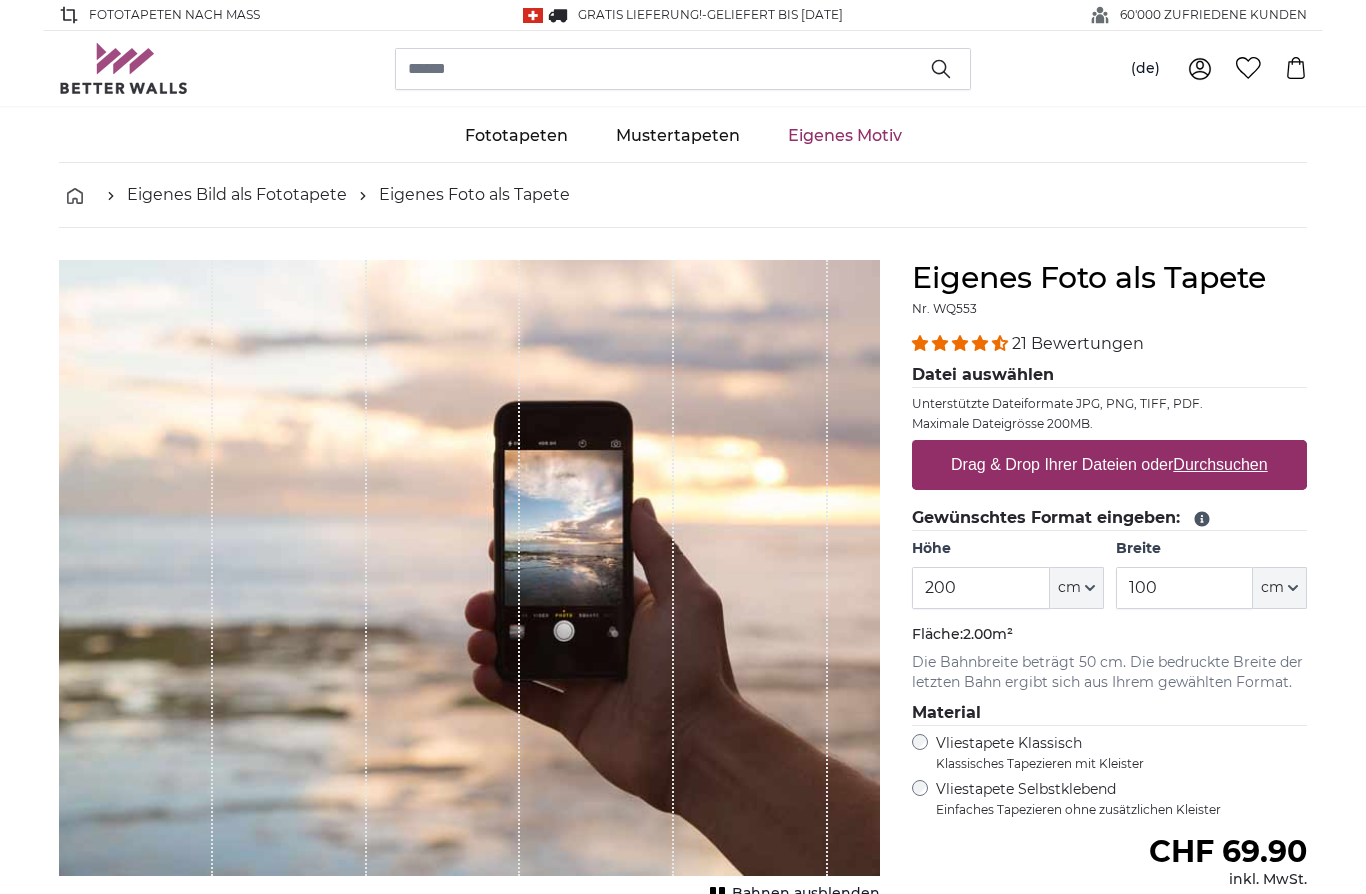 type on "**********" 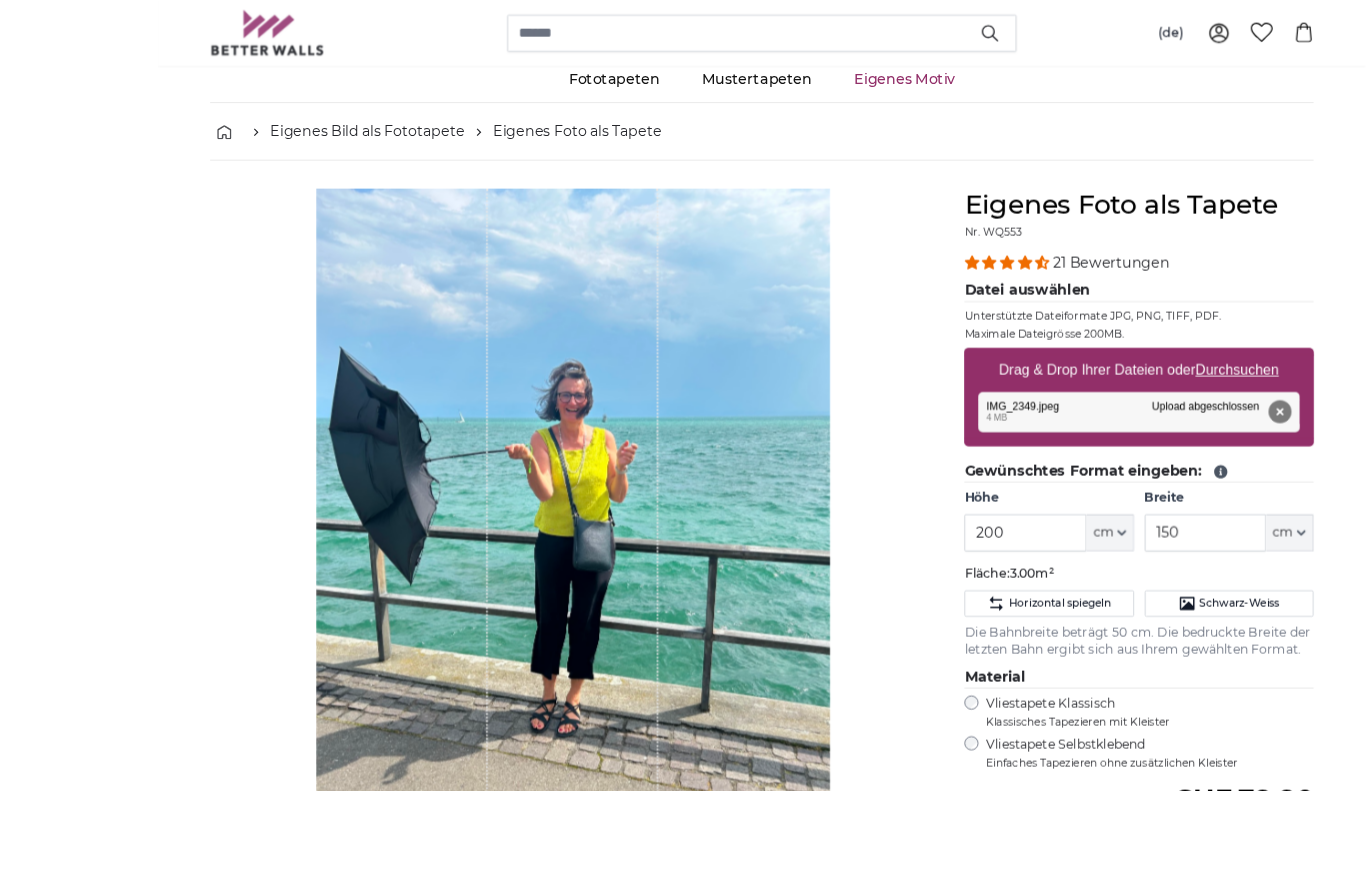 scroll, scrollTop: 214, scrollLeft: 0, axis: vertical 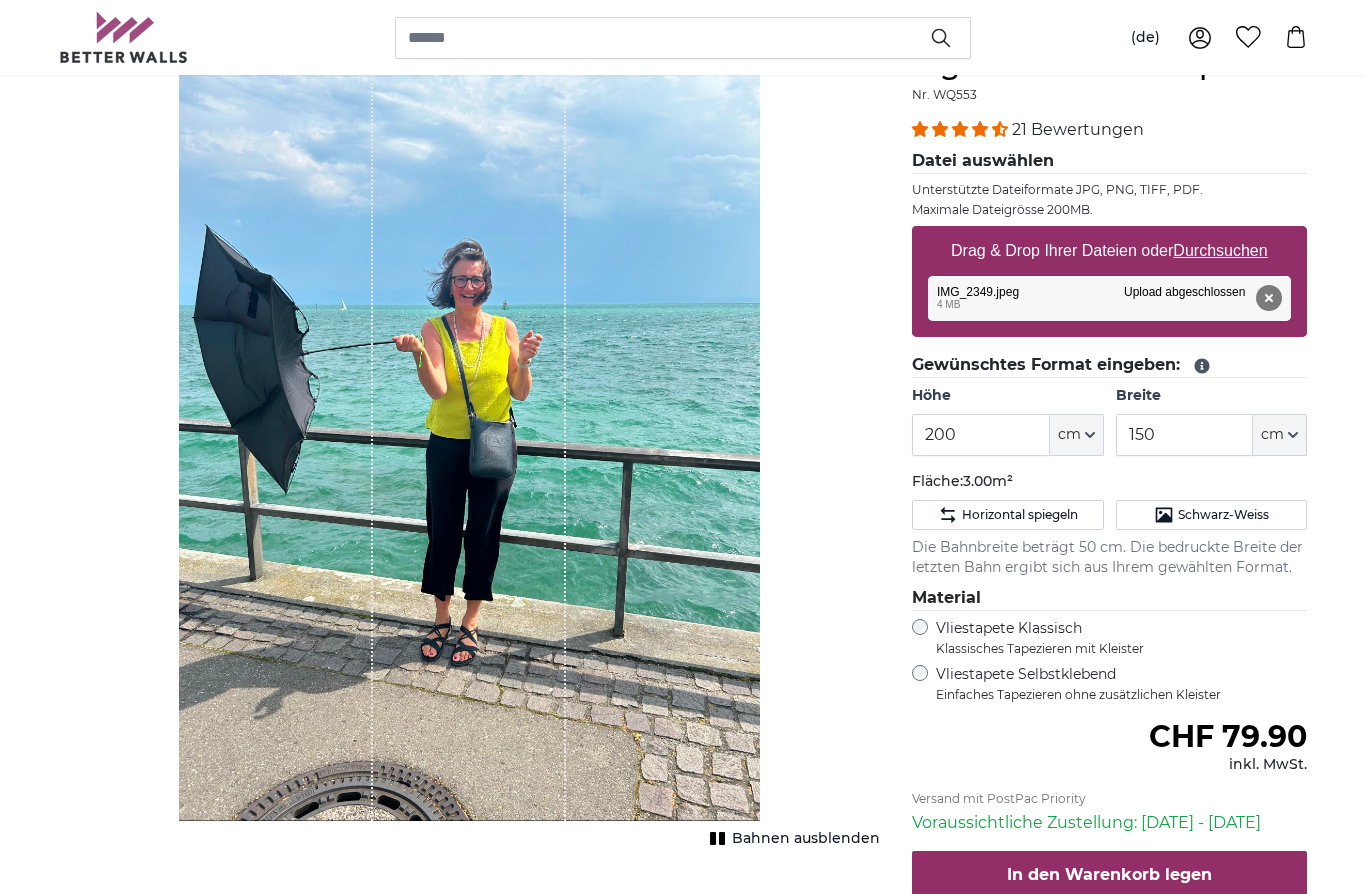 click on "Bahnen ausblenden" at bounding box center (806, 839) 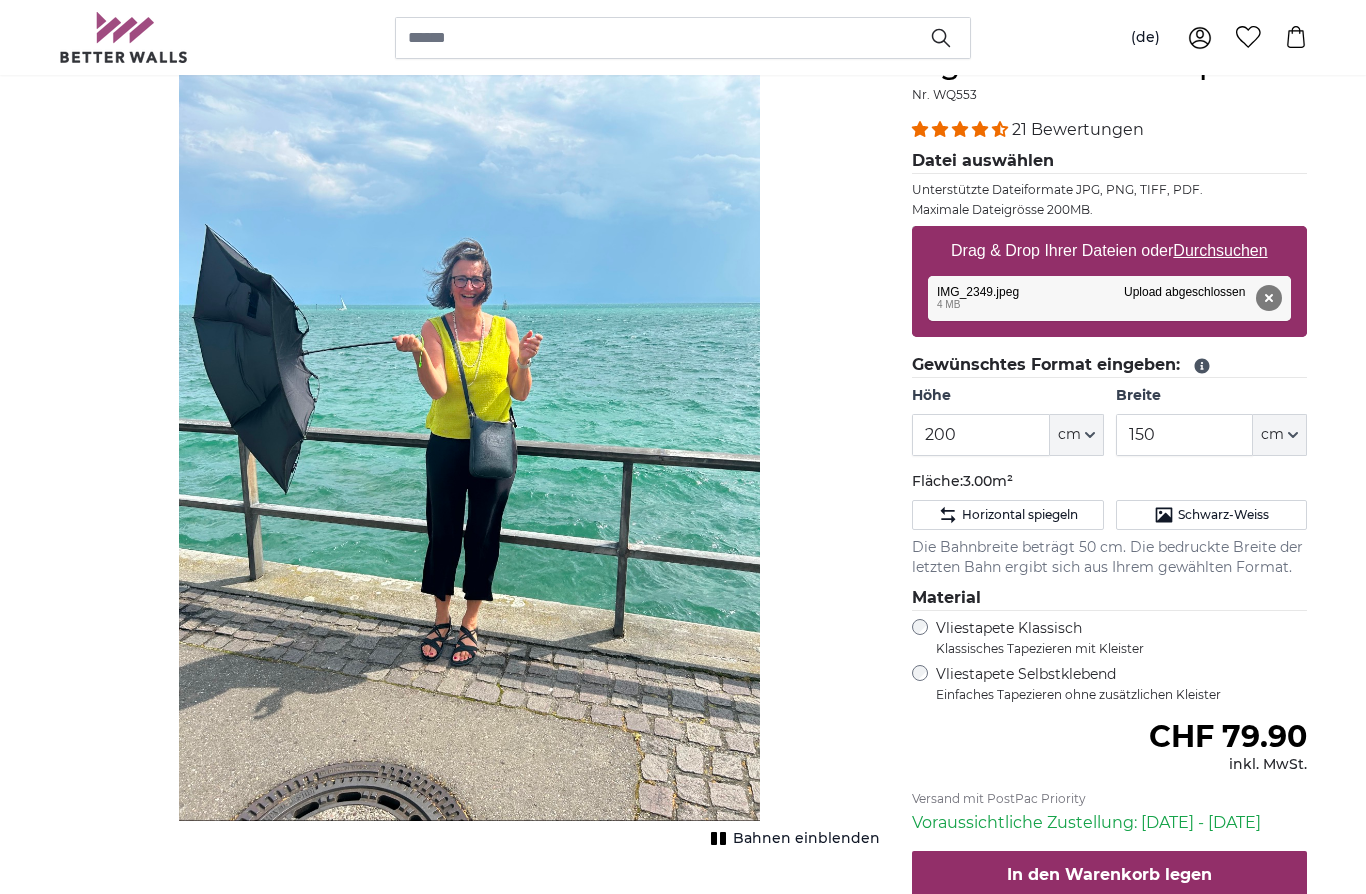 click on "Bahnen einblenden" at bounding box center [806, 839] 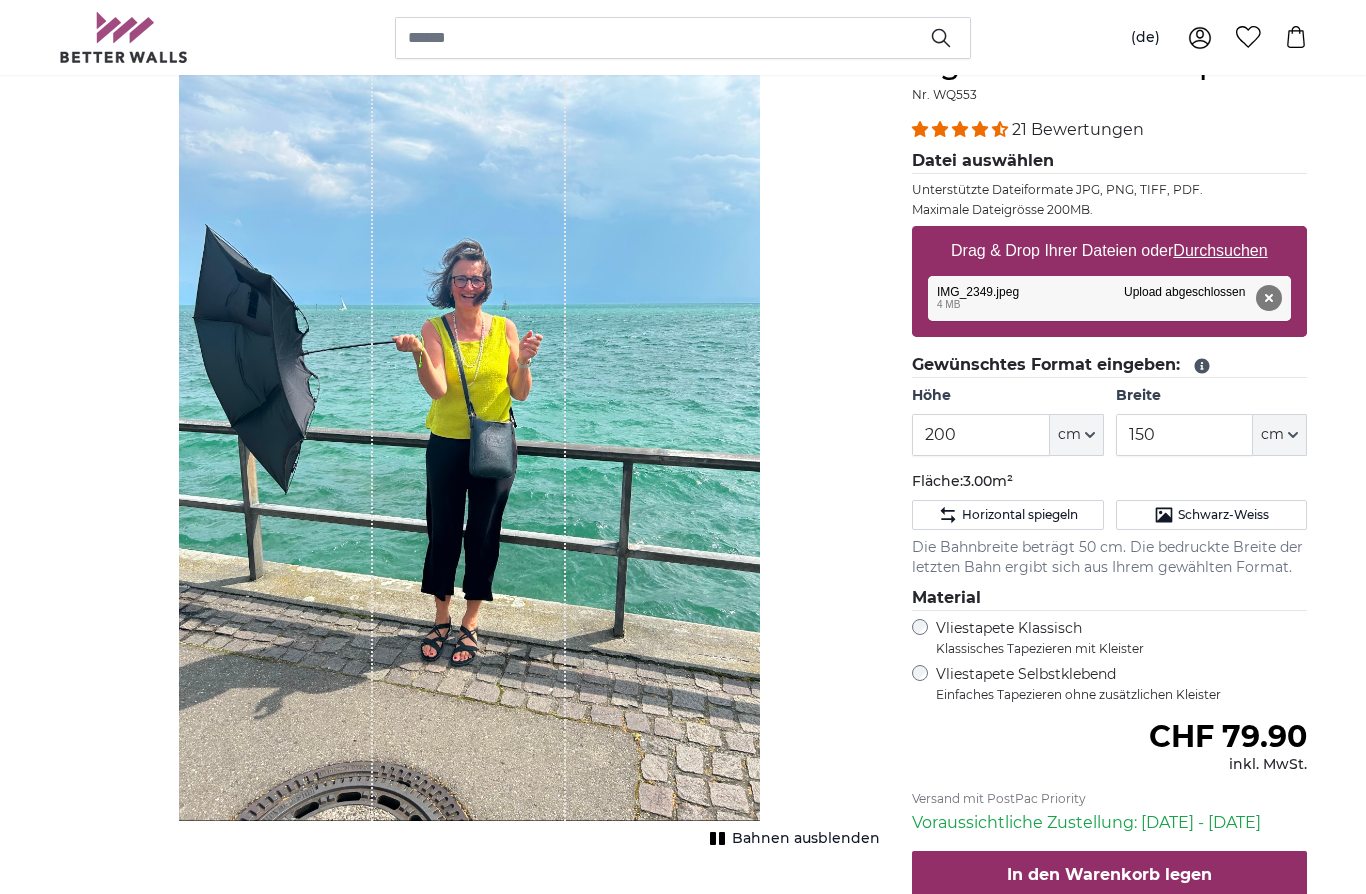 click at bounding box center (469, 433) 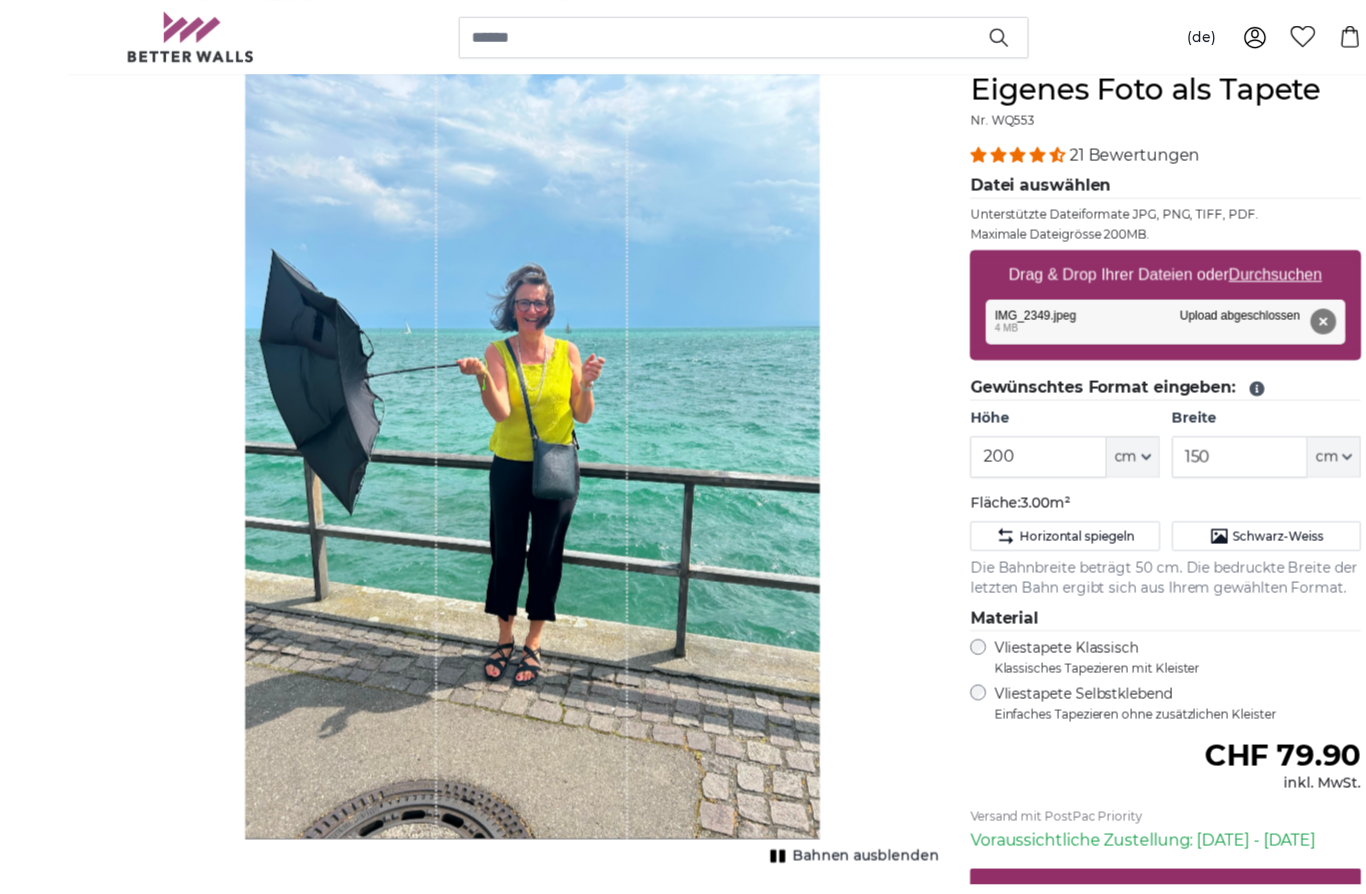 scroll, scrollTop: 193, scrollLeft: 0, axis: vertical 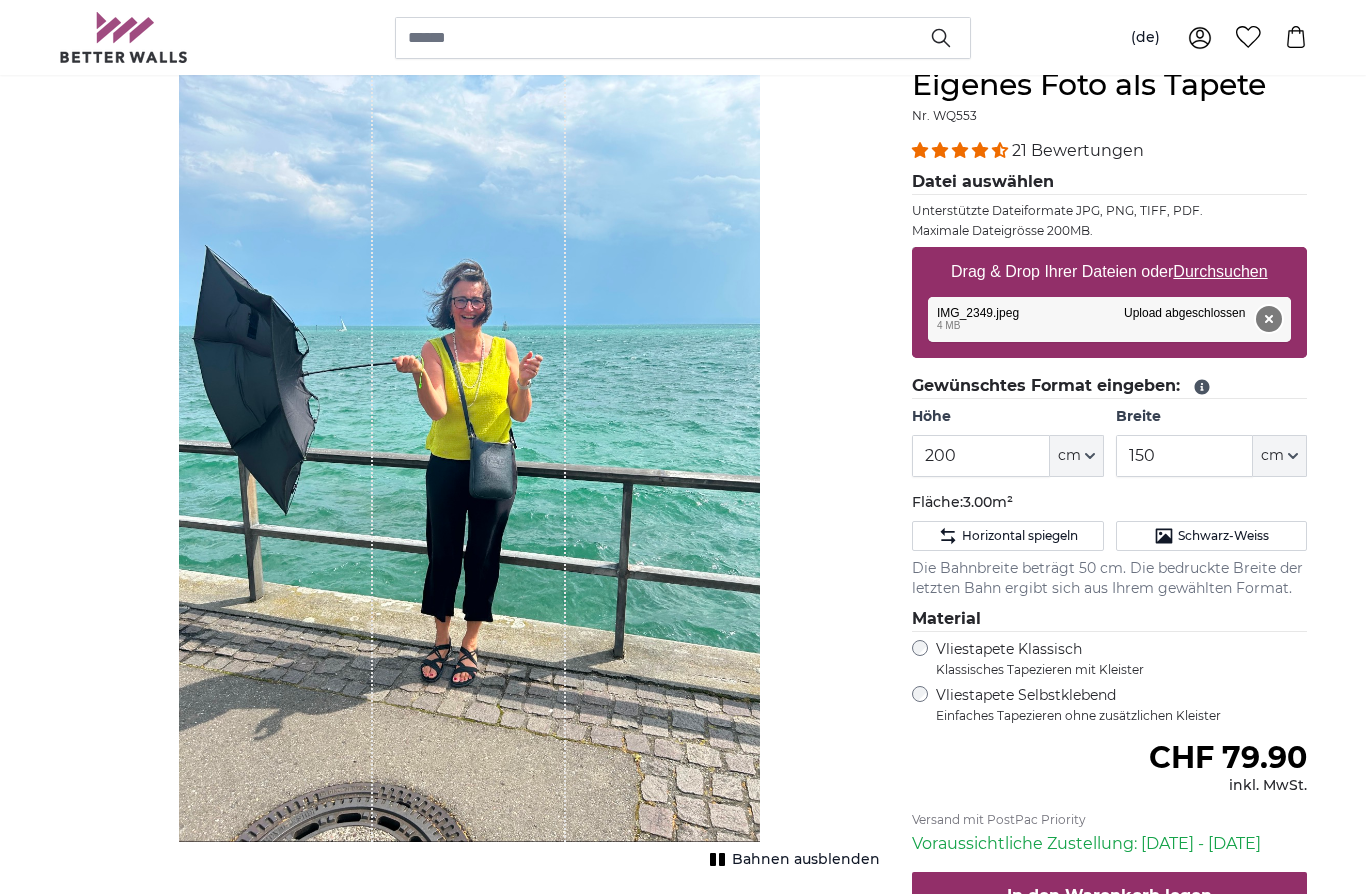 click on "Entfernen" at bounding box center (1269, 319) 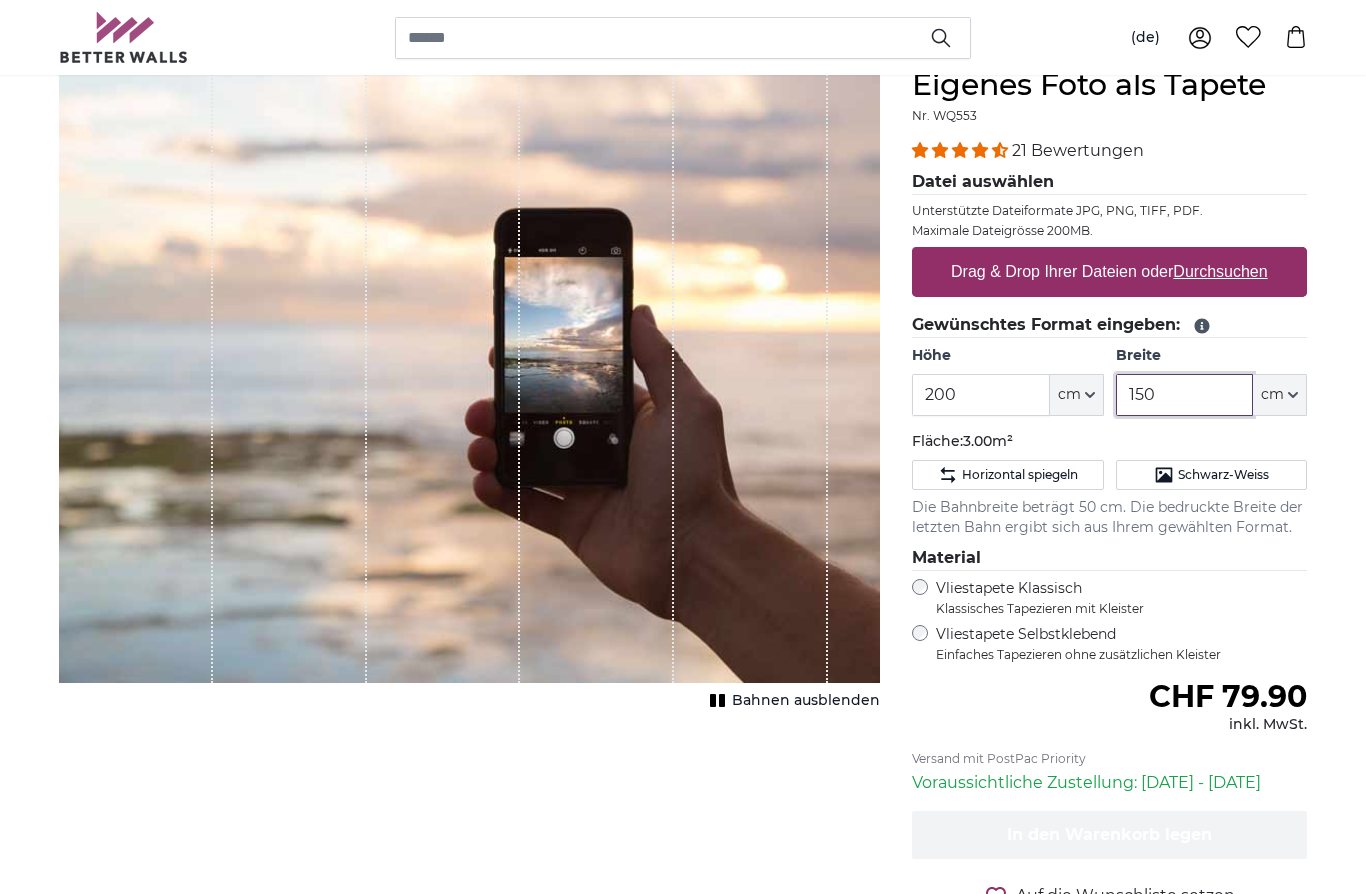 click on "150" at bounding box center (1184, 395) 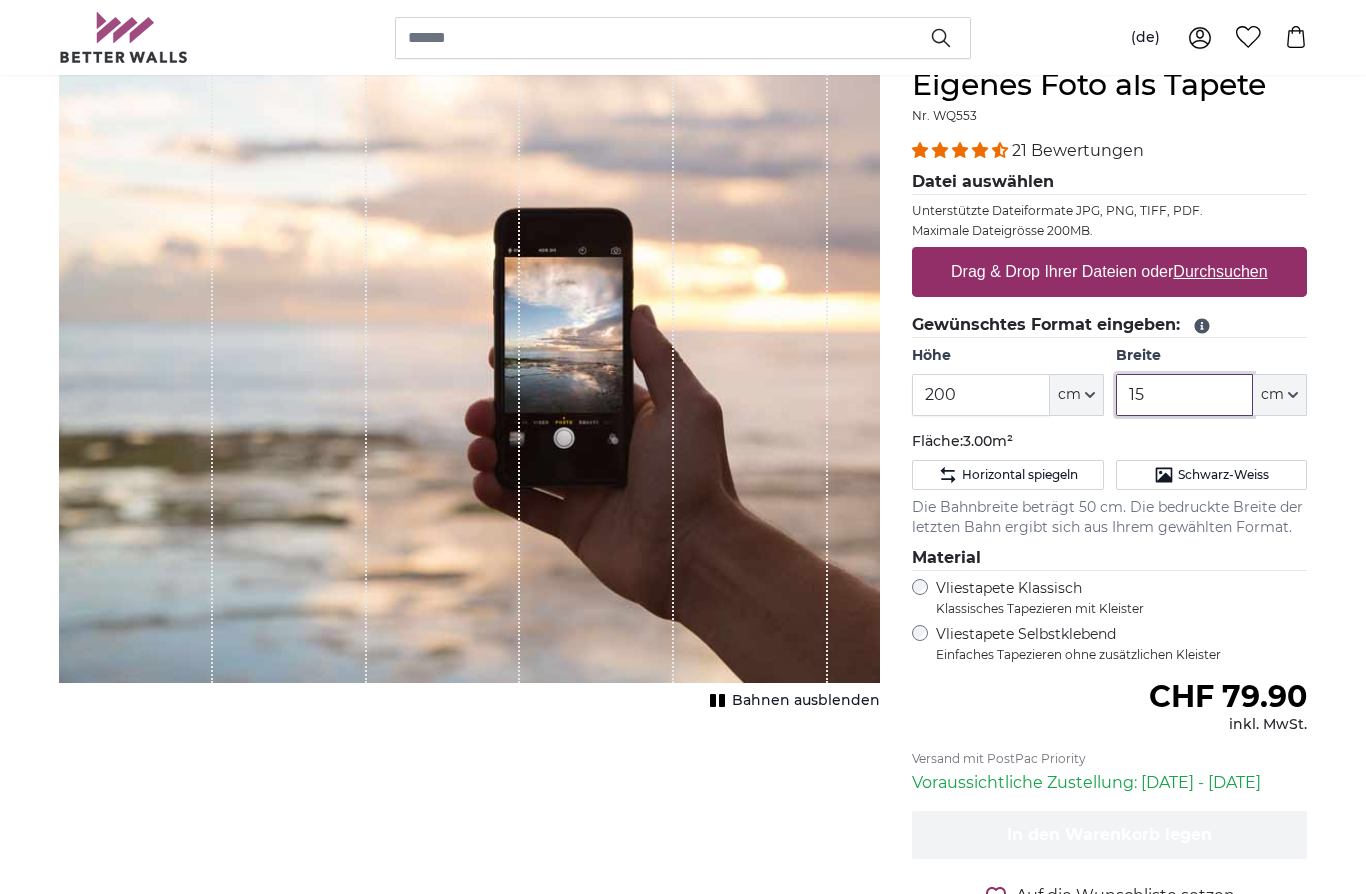 type on "1" 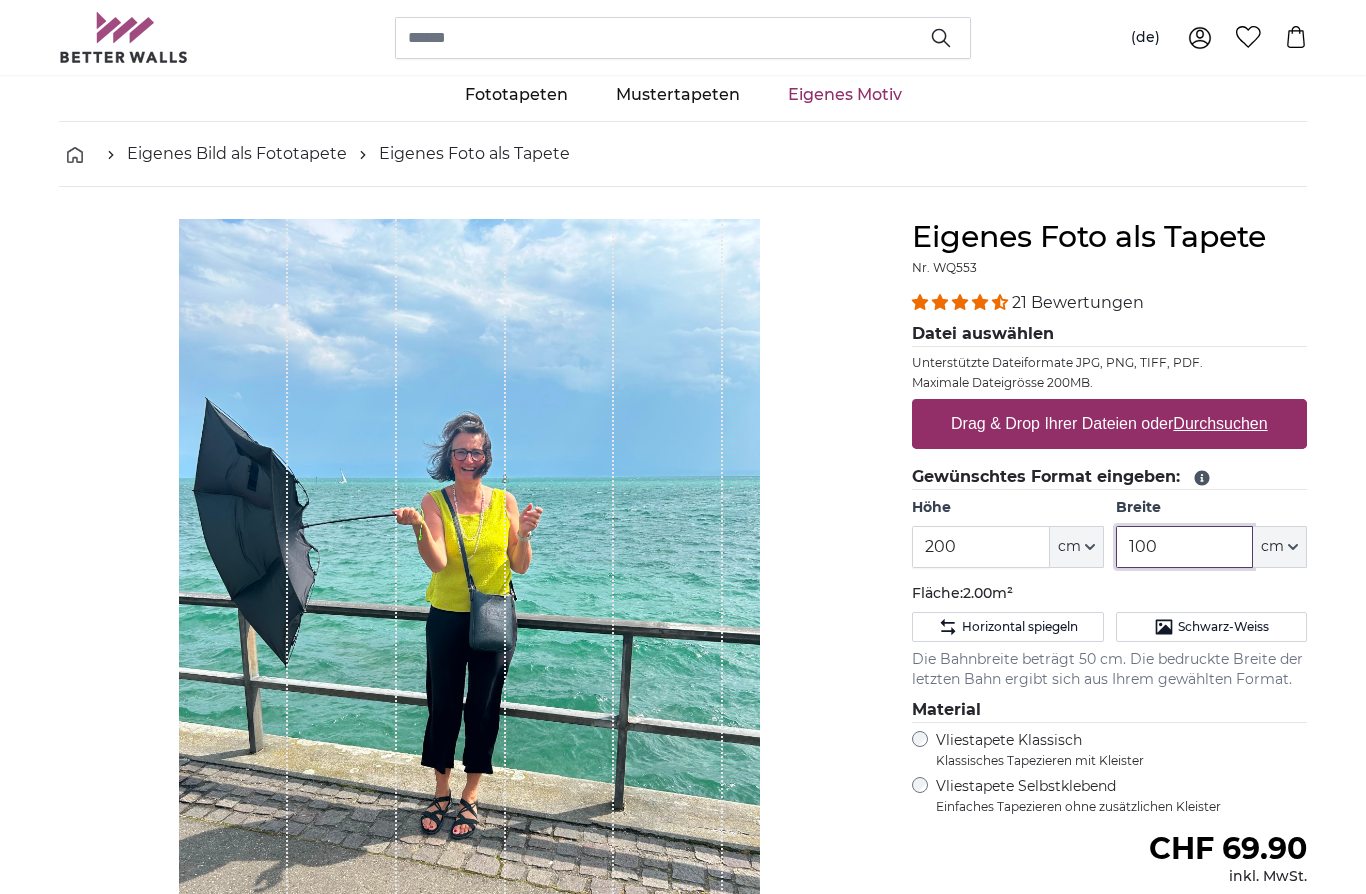 scroll, scrollTop: 0, scrollLeft: 0, axis: both 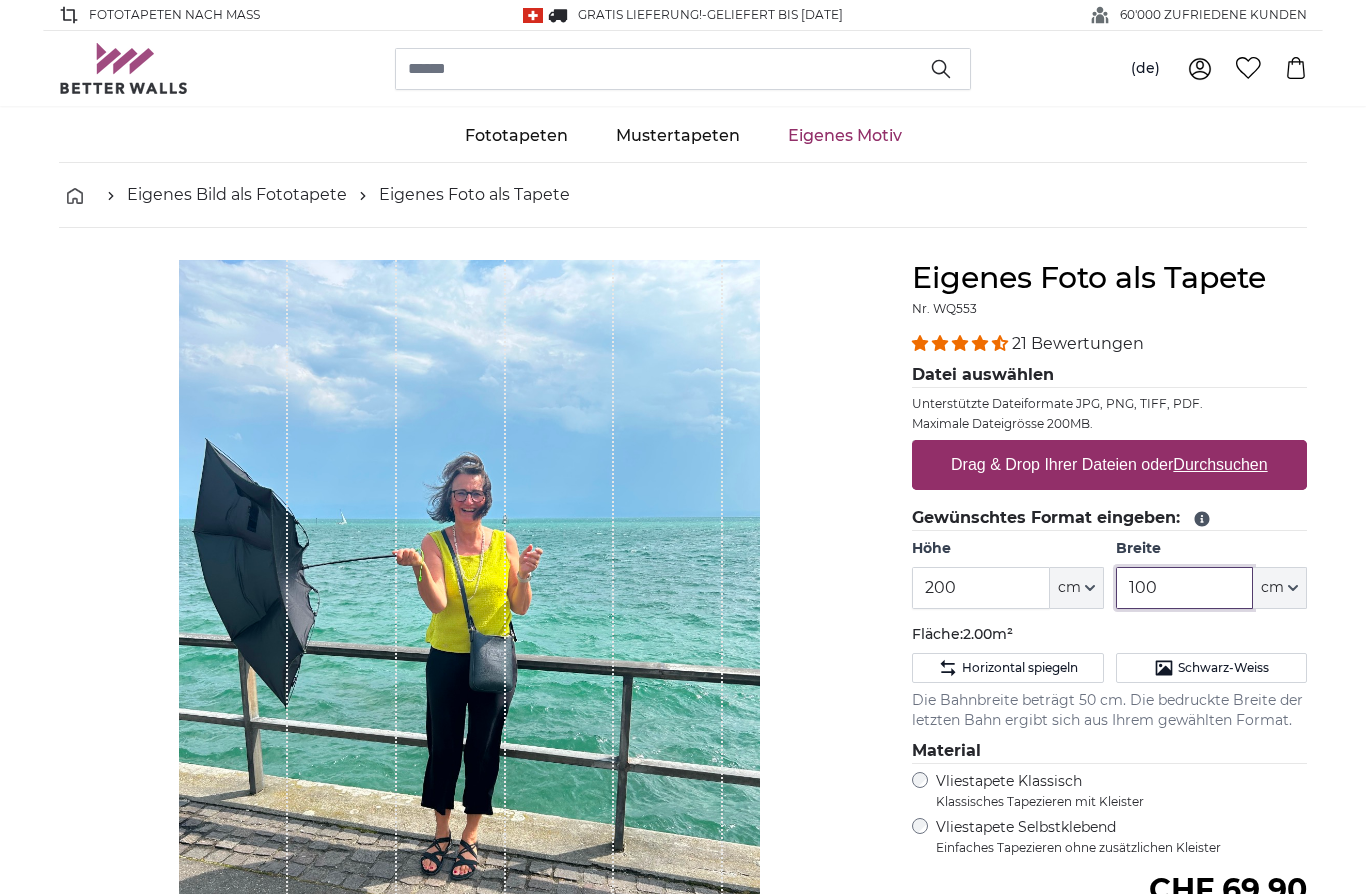 type on "100" 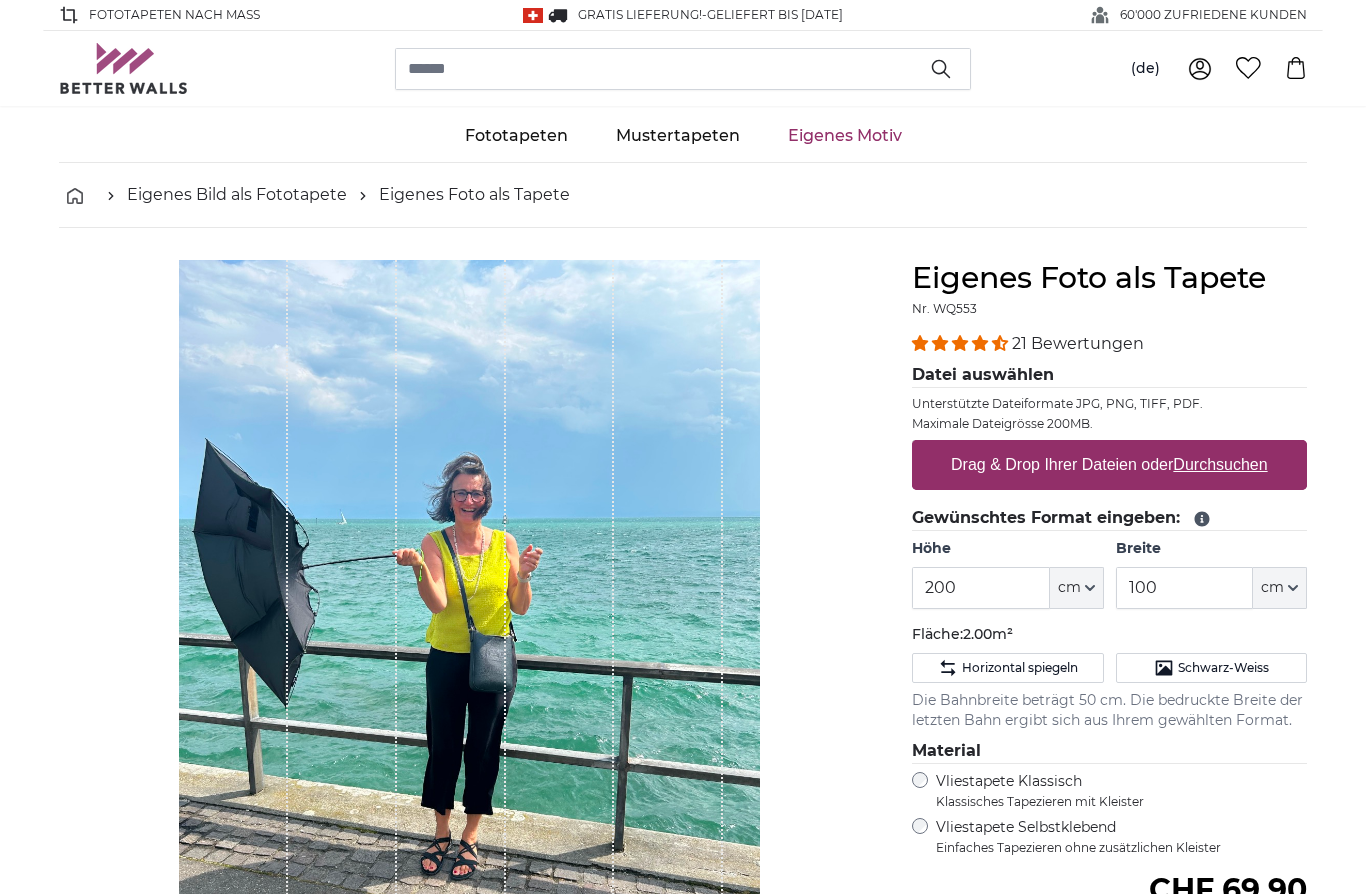 click on "Durchsuchen" at bounding box center (1221, 464) 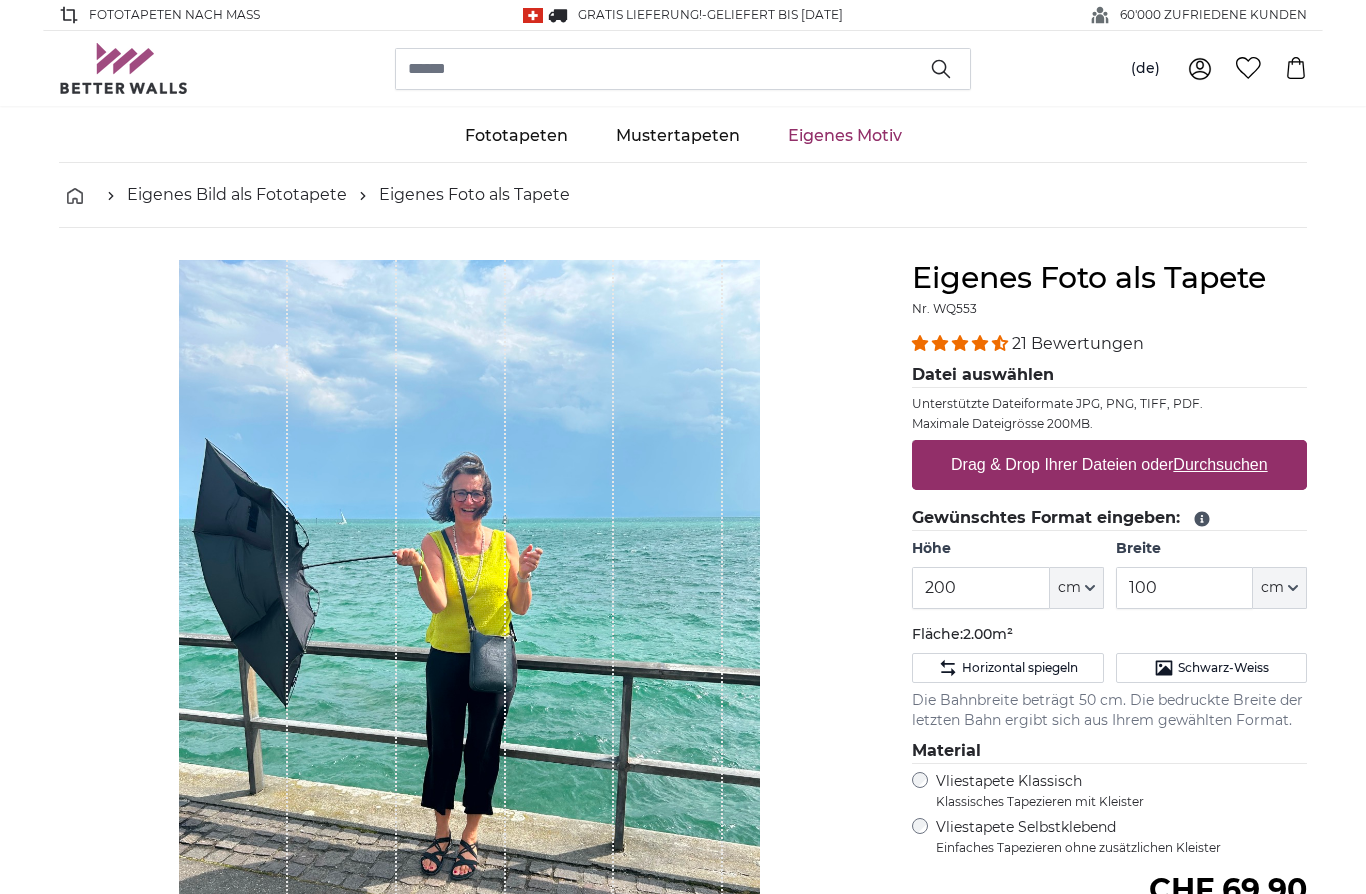 click on "Durchsuchen" at bounding box center [1221, 464] 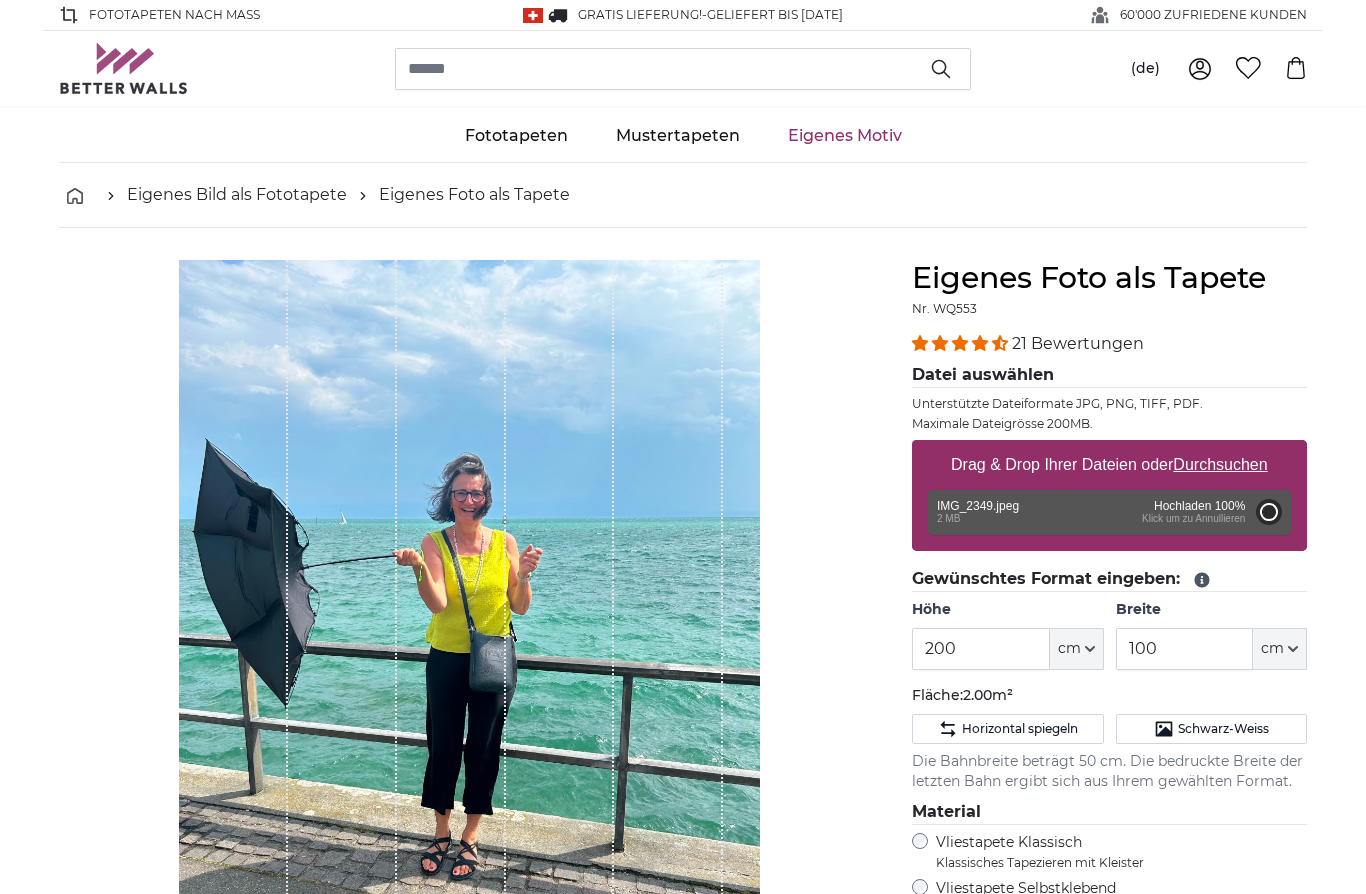 type on "118" 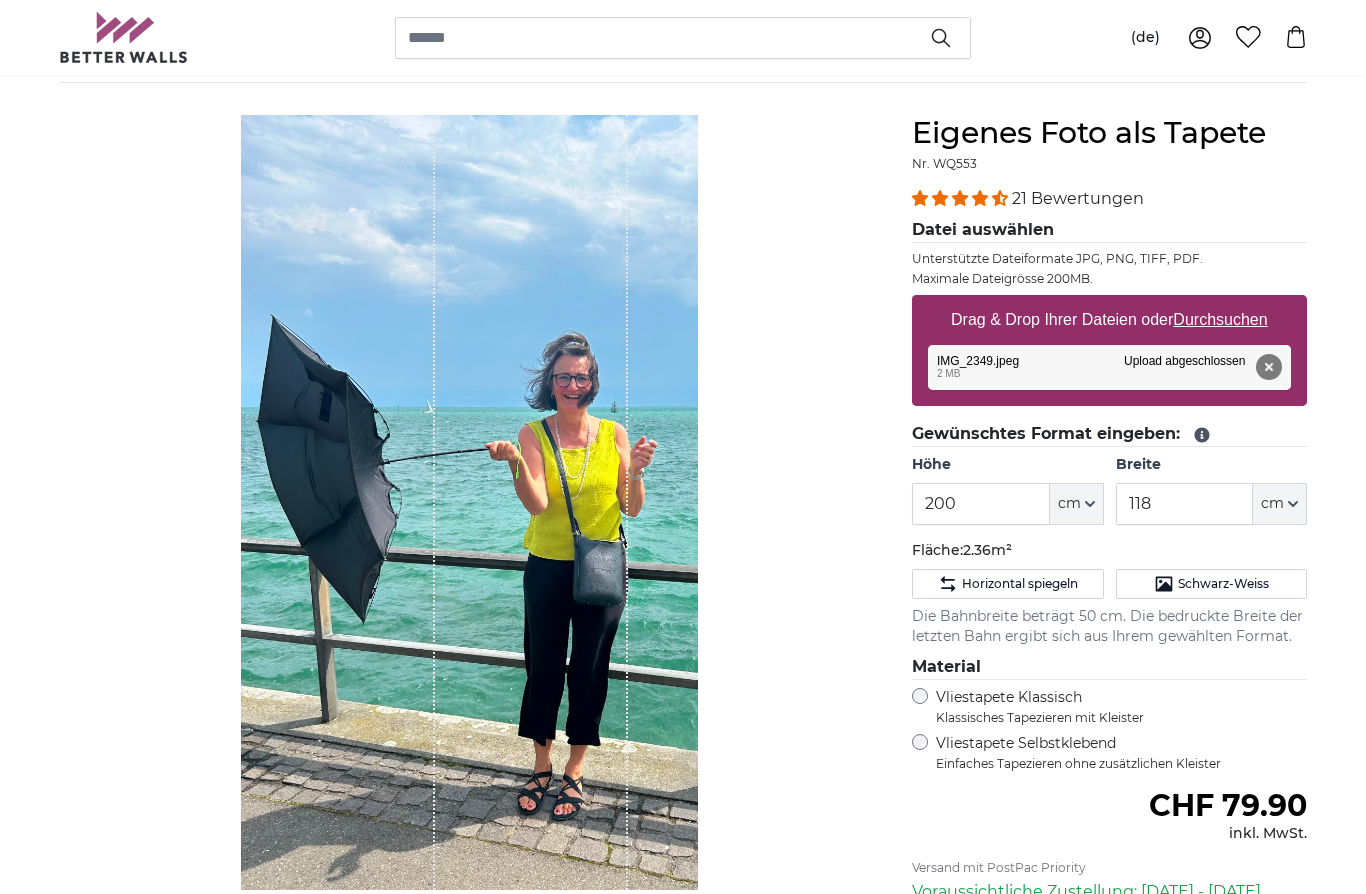 scroll, scrollTop: 144, scrollLeft: 0, axis: vertical 